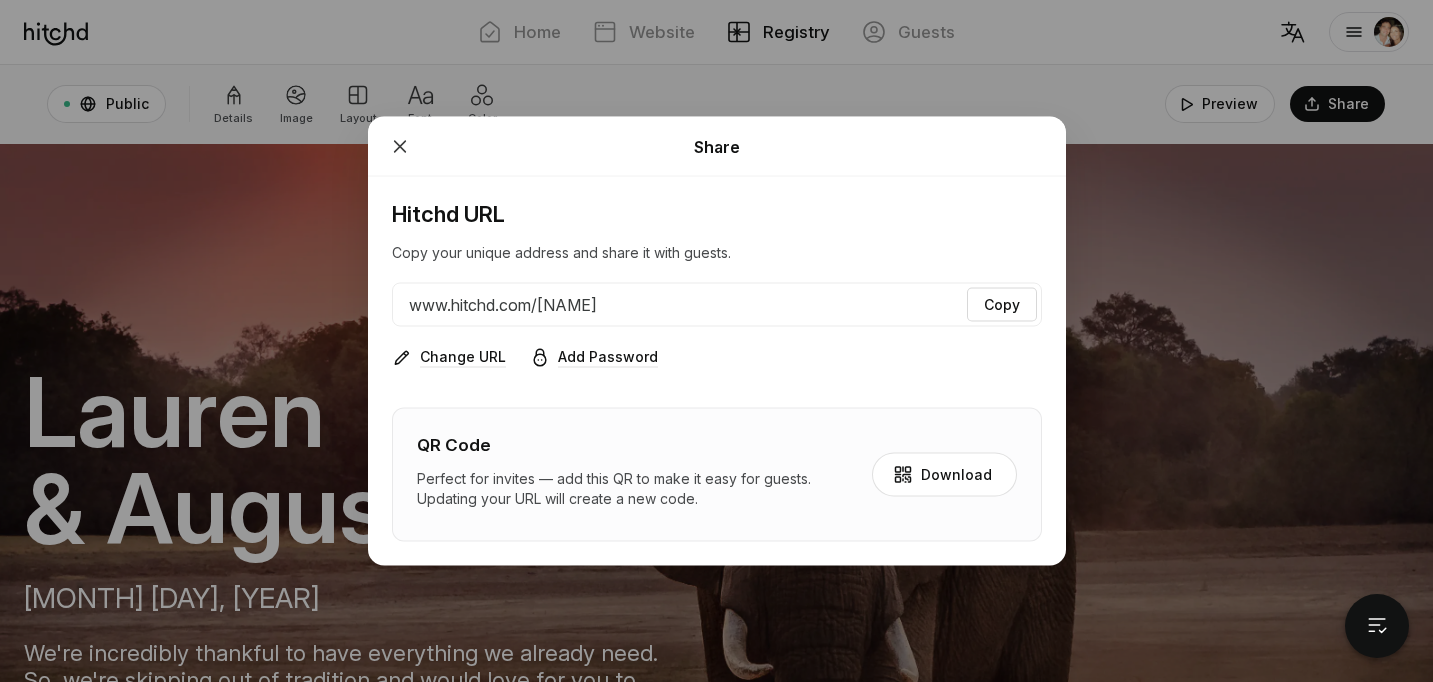 scroll, scrollTop: 0, scrollLeft: 0, axis: both 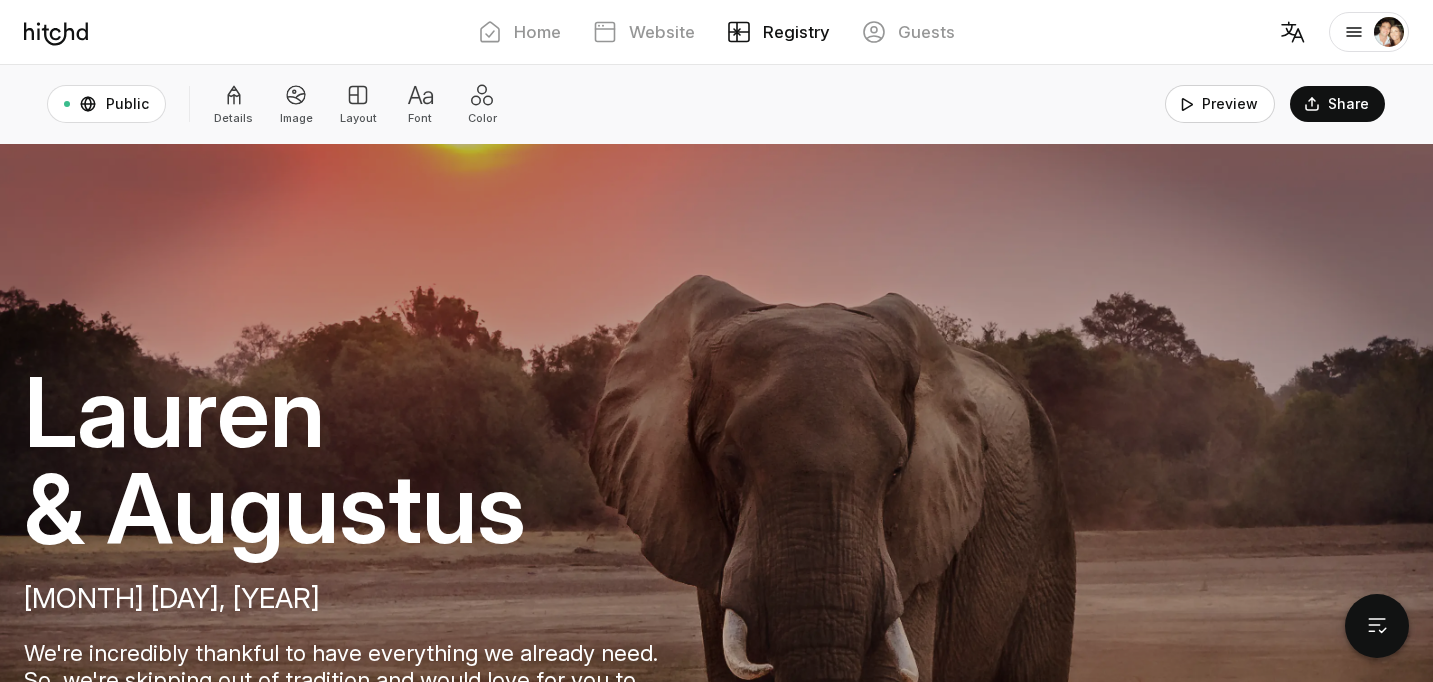 click on "Preview" at bounding box center [1220, 104] 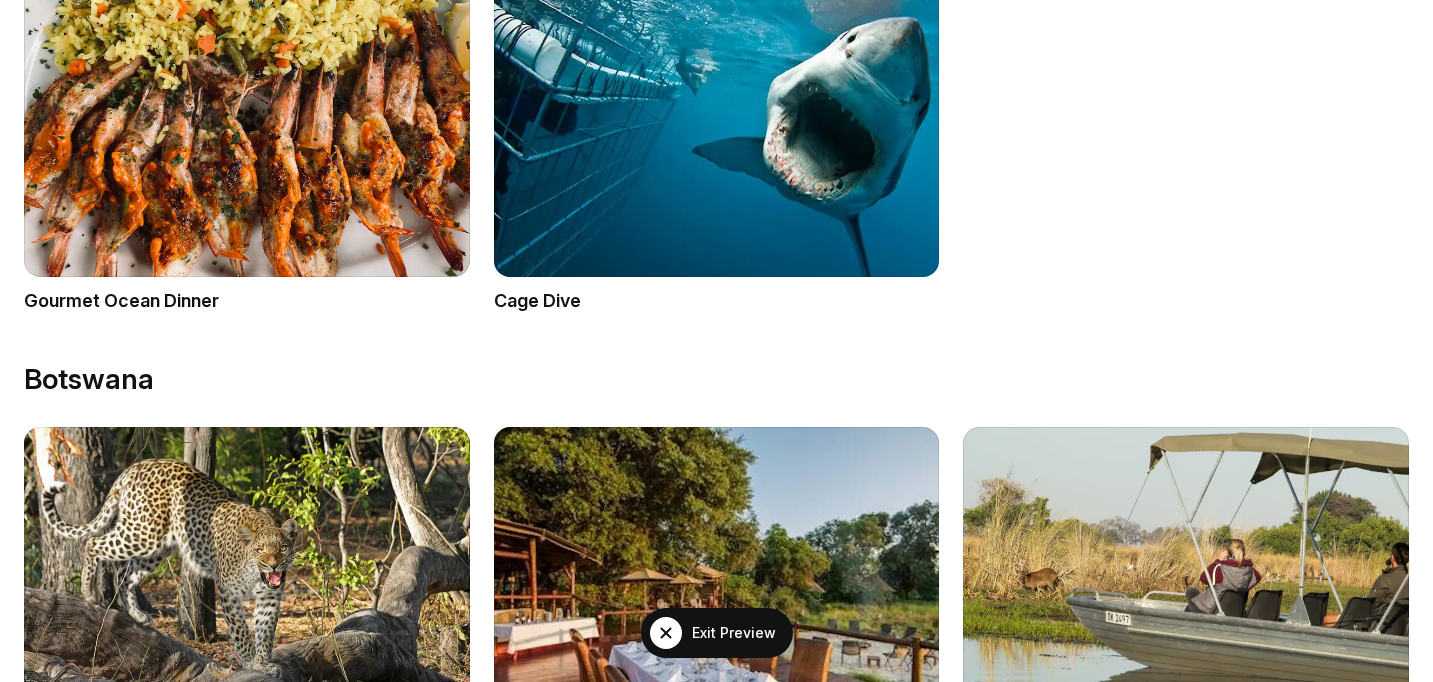 scroll, scrollTop: 2349, scrollLeft: 0, axis: vertical 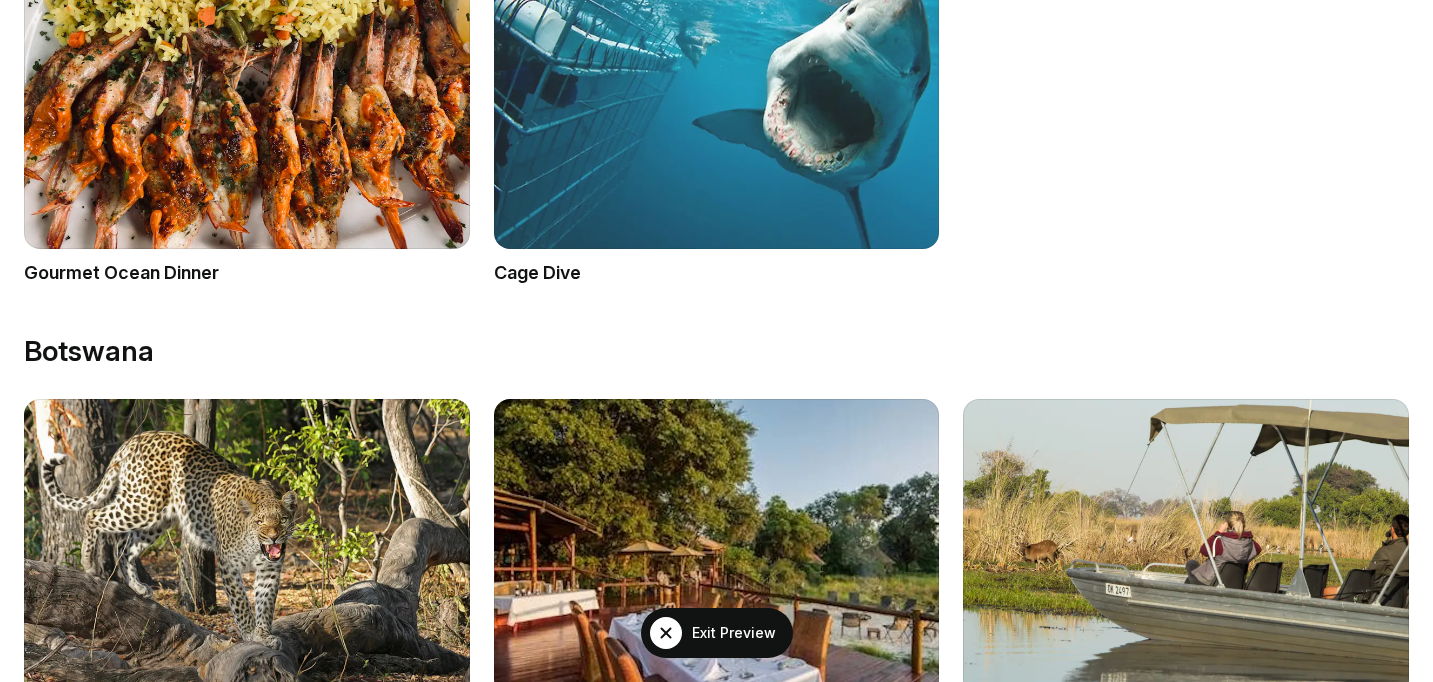 click at bounding box center (717, 100) 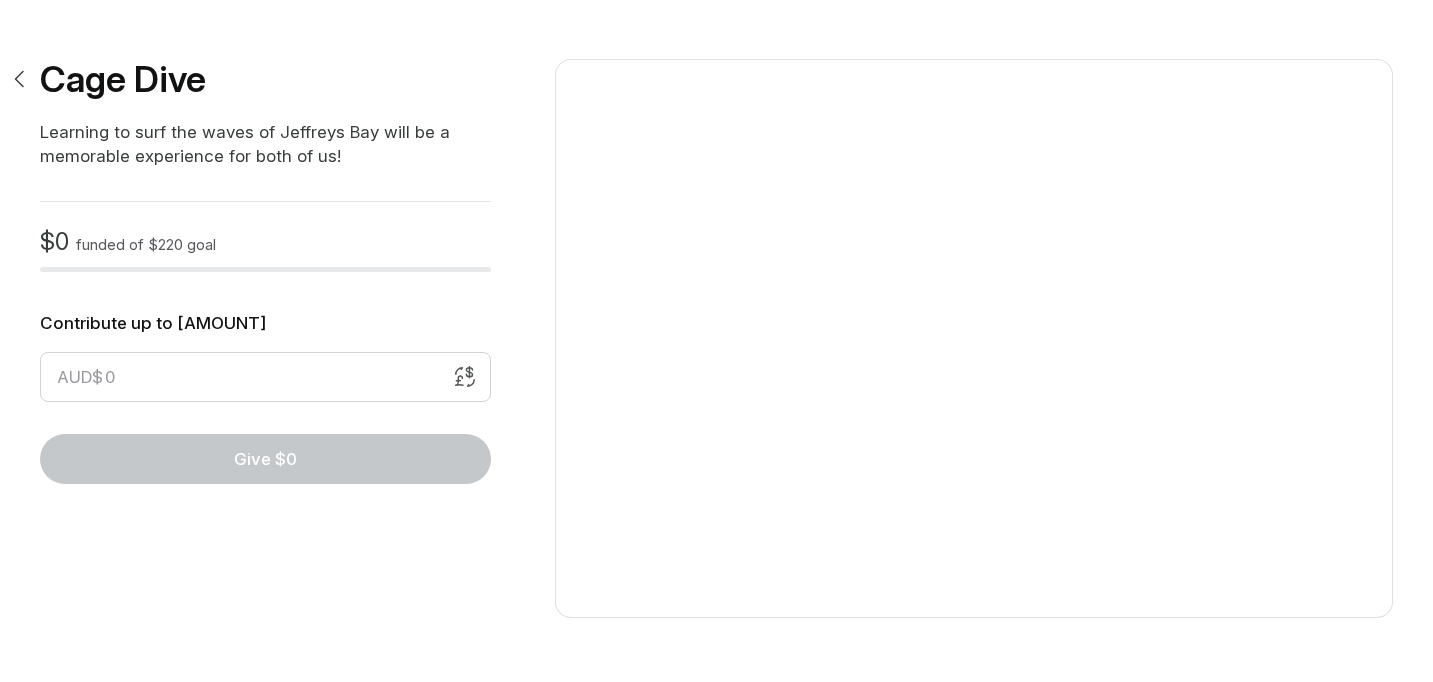 scroll, scrollTop: 0, scrollLeft: 0, axis: both 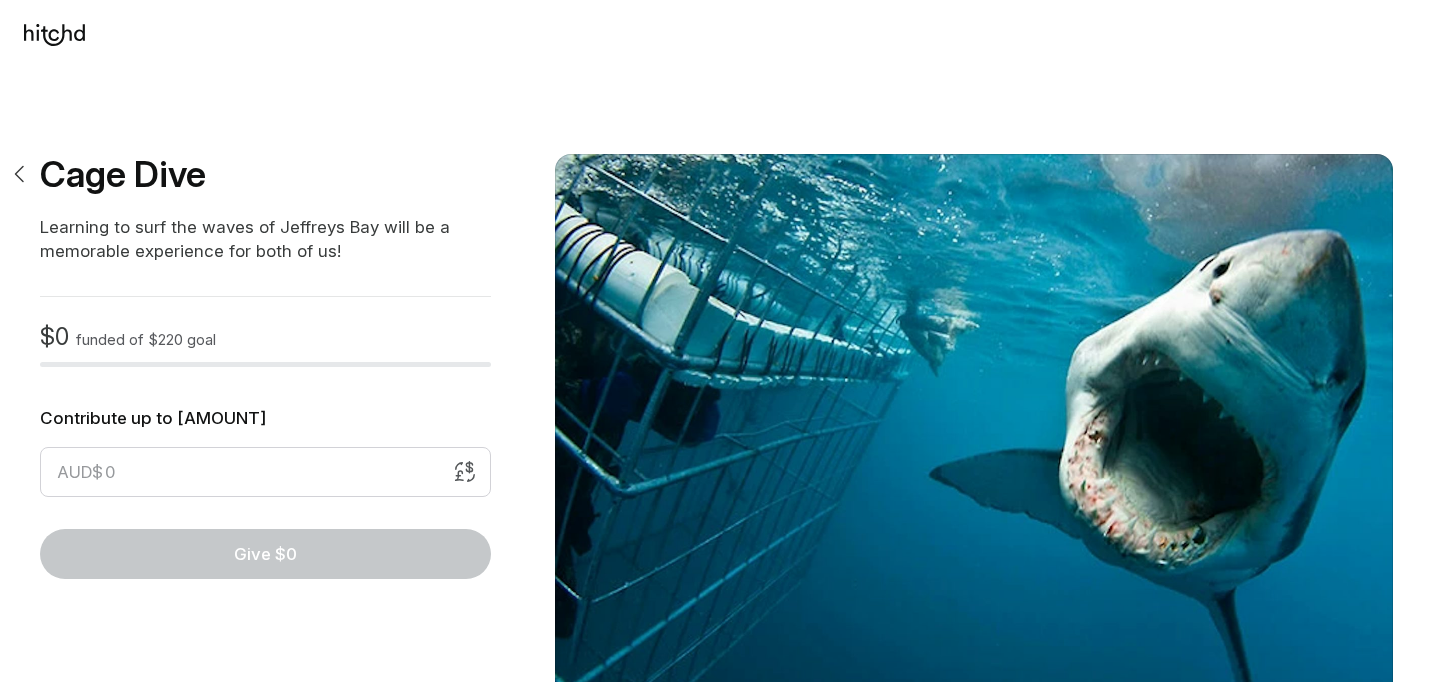 click at bounding box center (256, 472) 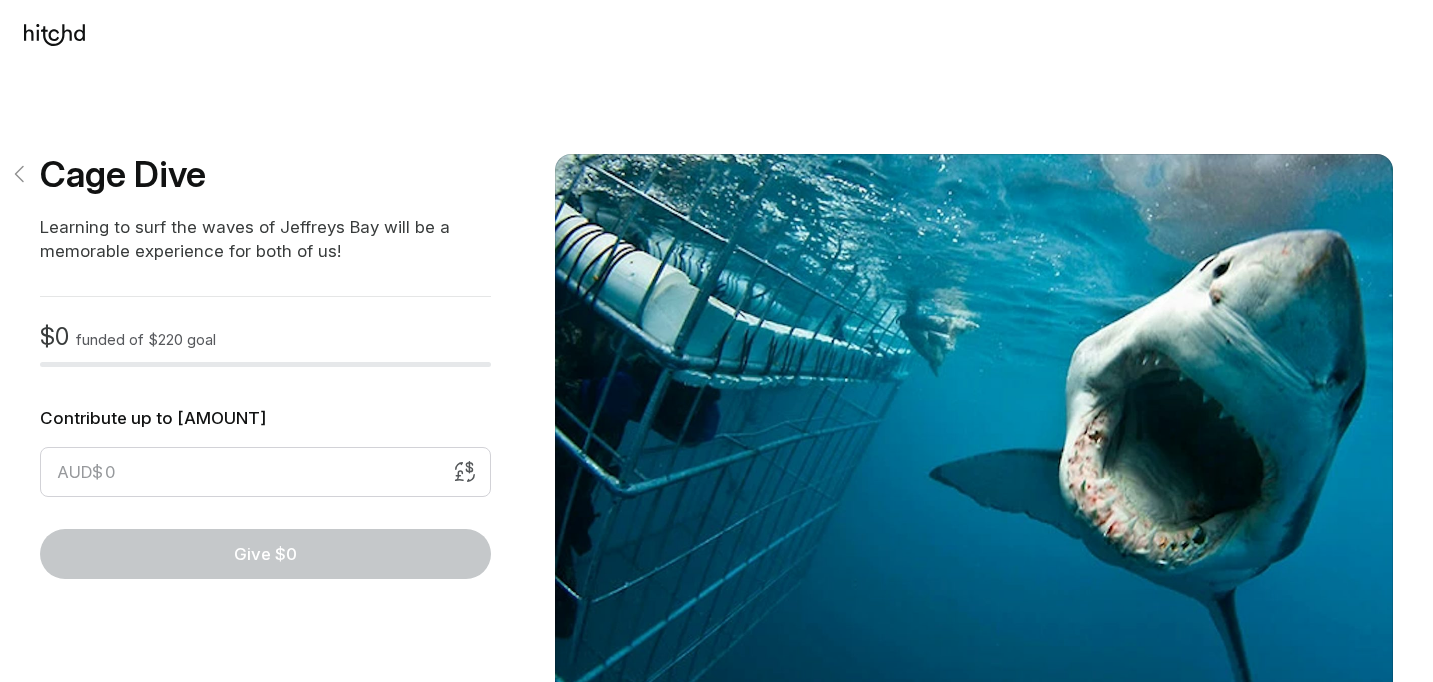 click at bounding box center [20, 174] 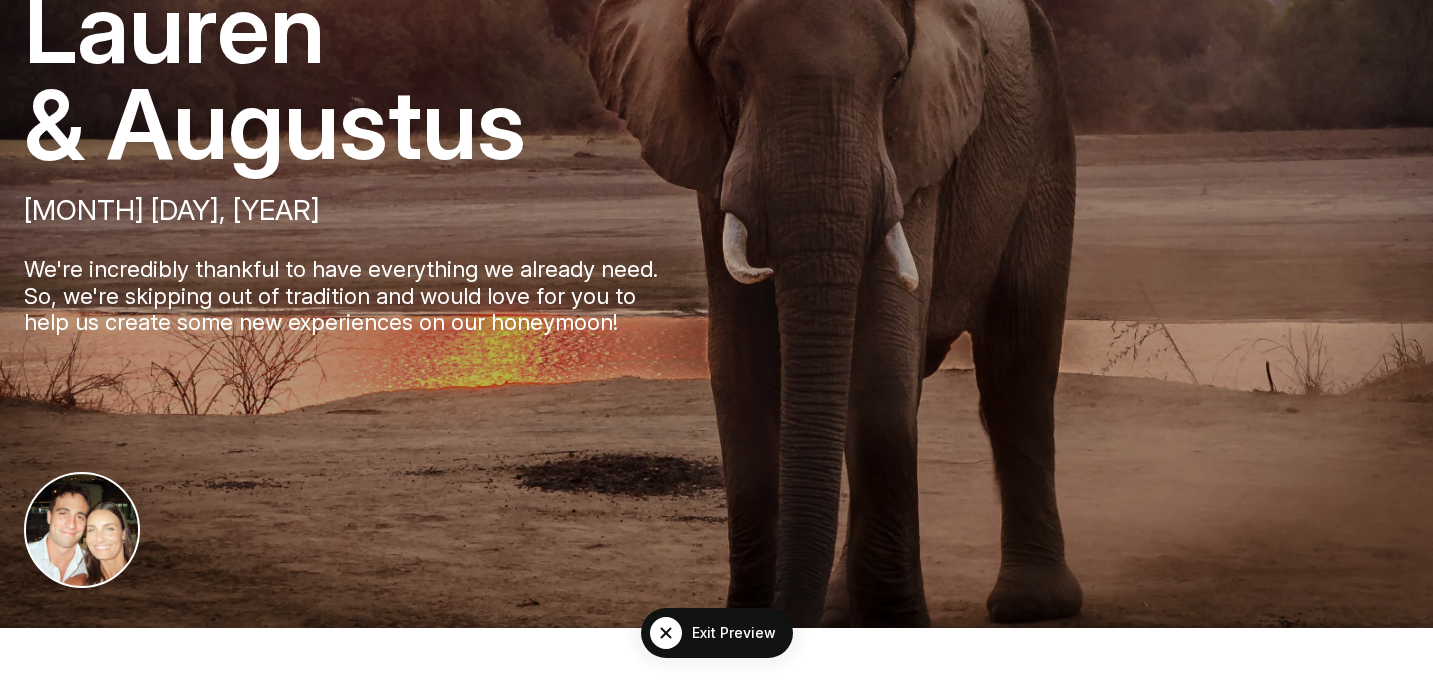 scroll, scrollTop: 350, scrollLeft: 0, axis: vertical 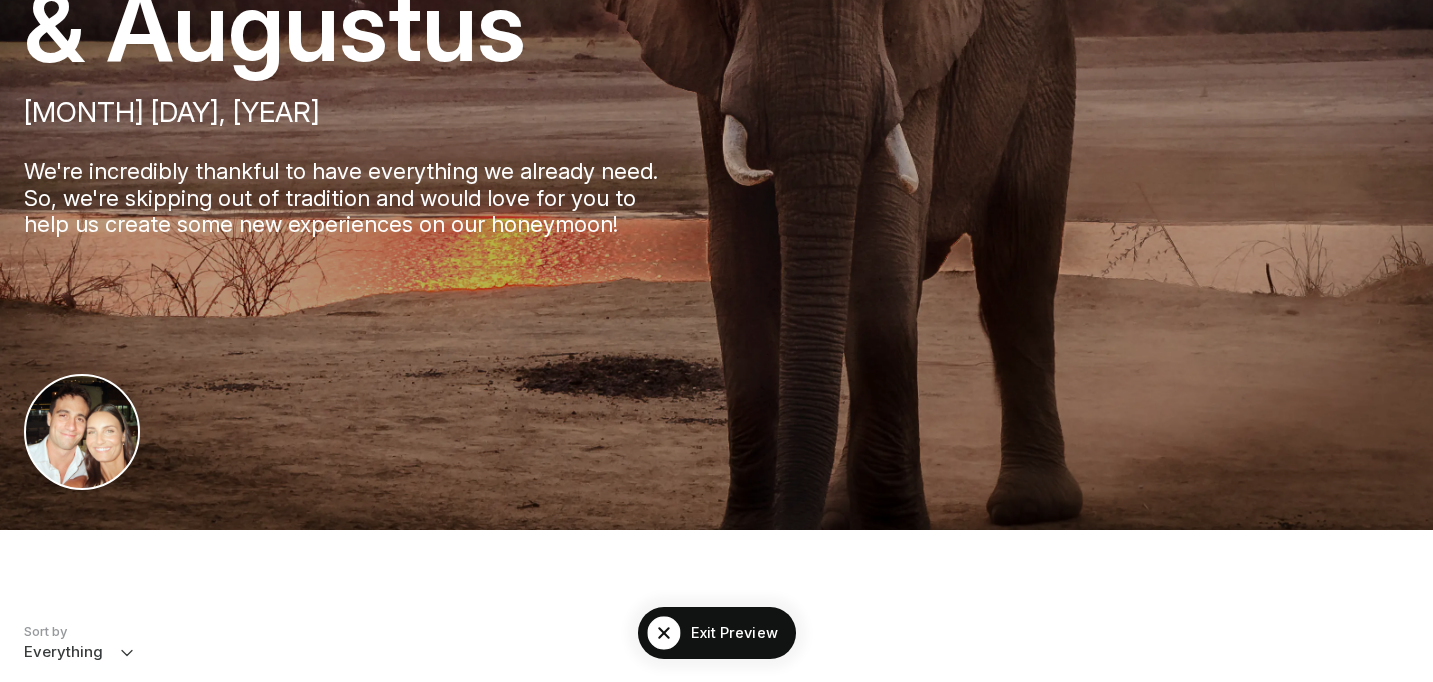 click on "Exit Preview" at bounding box center [716, 633] 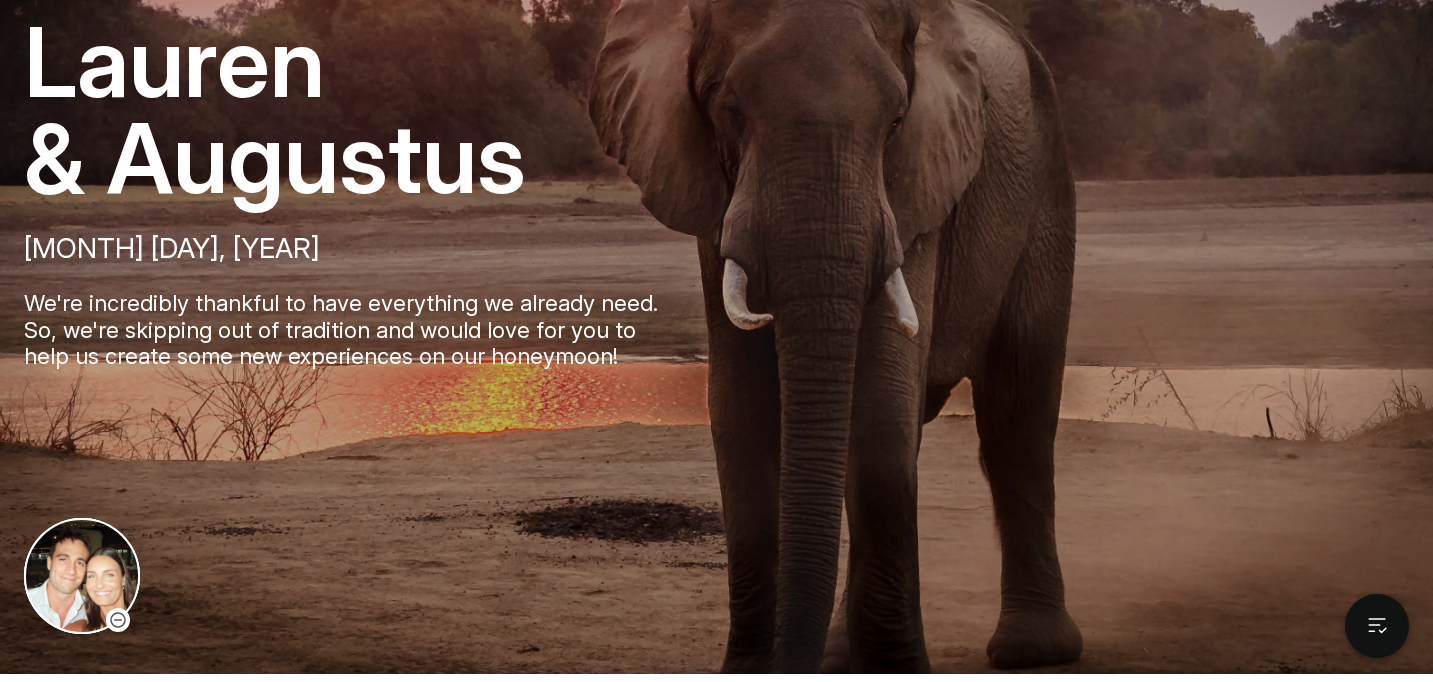 click on "New Collection
Seamless Gifting
Categorize gifts based on destinations or themes, like "[COUNTRY]" or "Adventure."
Name
Name it what you like — a destination, category, feeling, or vibe.
Add Collection
Remove Collection
Keep Gifts  and remove Collection" at bounding box center (716, 1856) 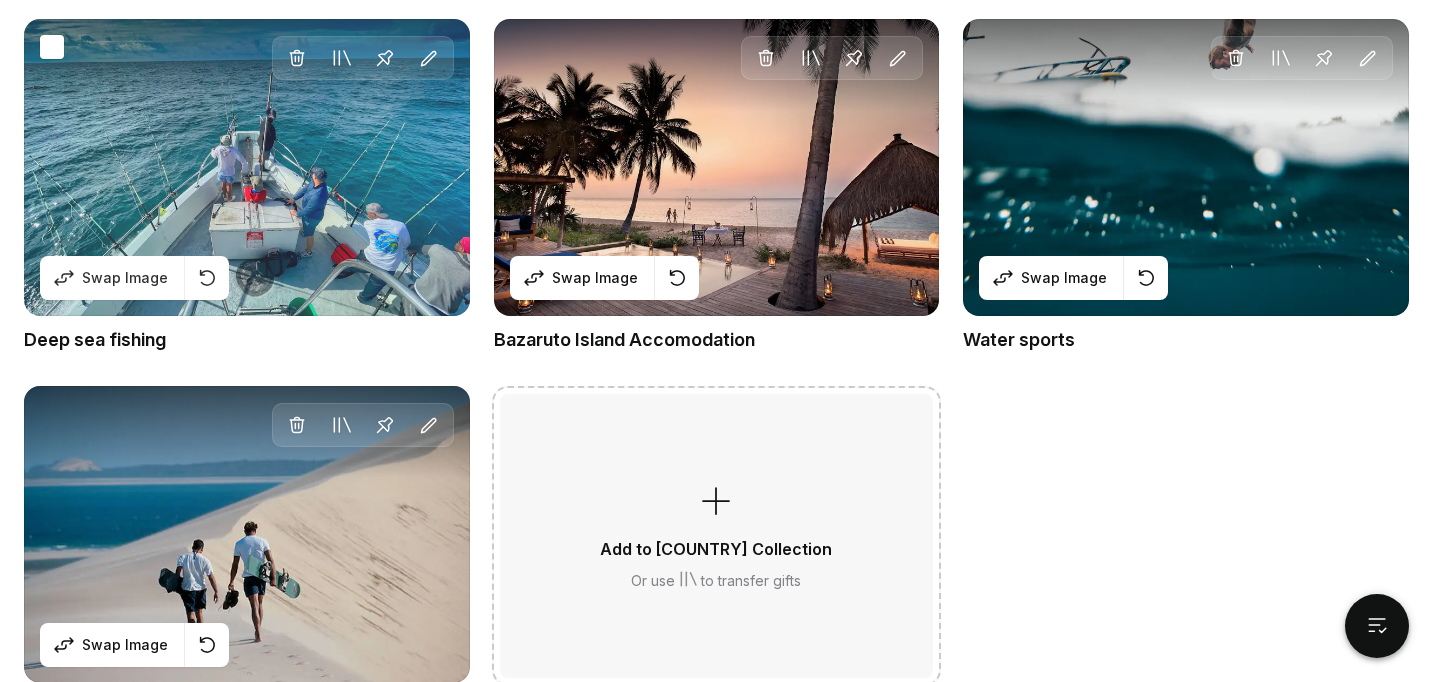 click on "Delete
Move to Collection
Pin
Edit
Swap Image" at bounding box center [247, 167] 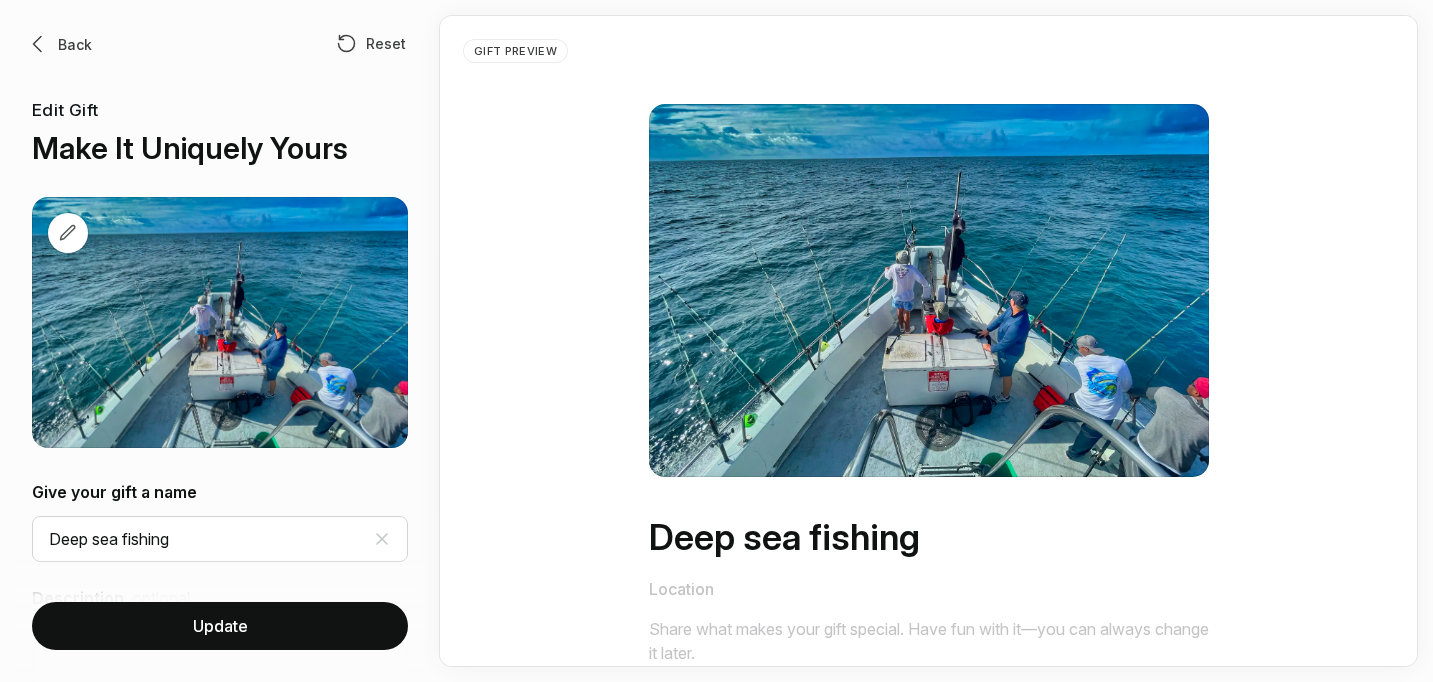scroll, scrollTop: 0, scrollLeft: 0, axis: both 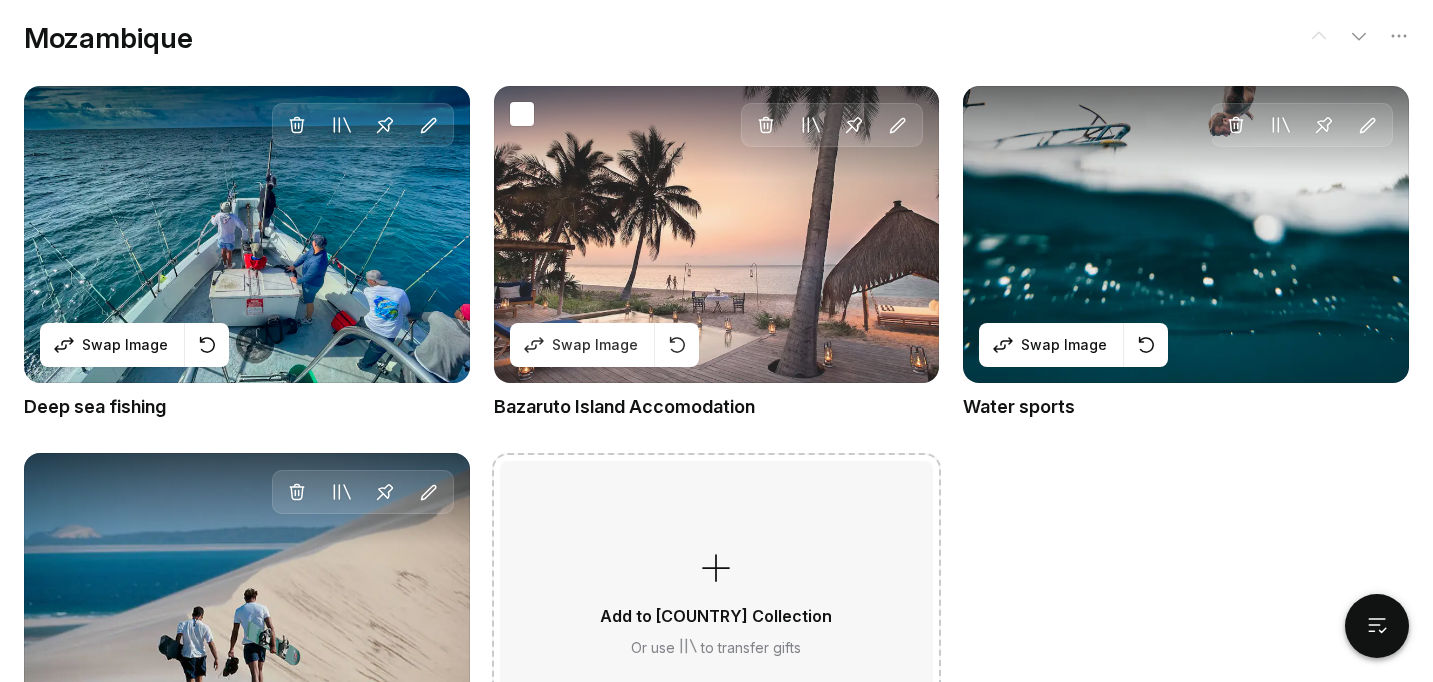 click on "Delete
Move to Collection
Pin
Edit
Swap Image" at bounding box center (717, 234) 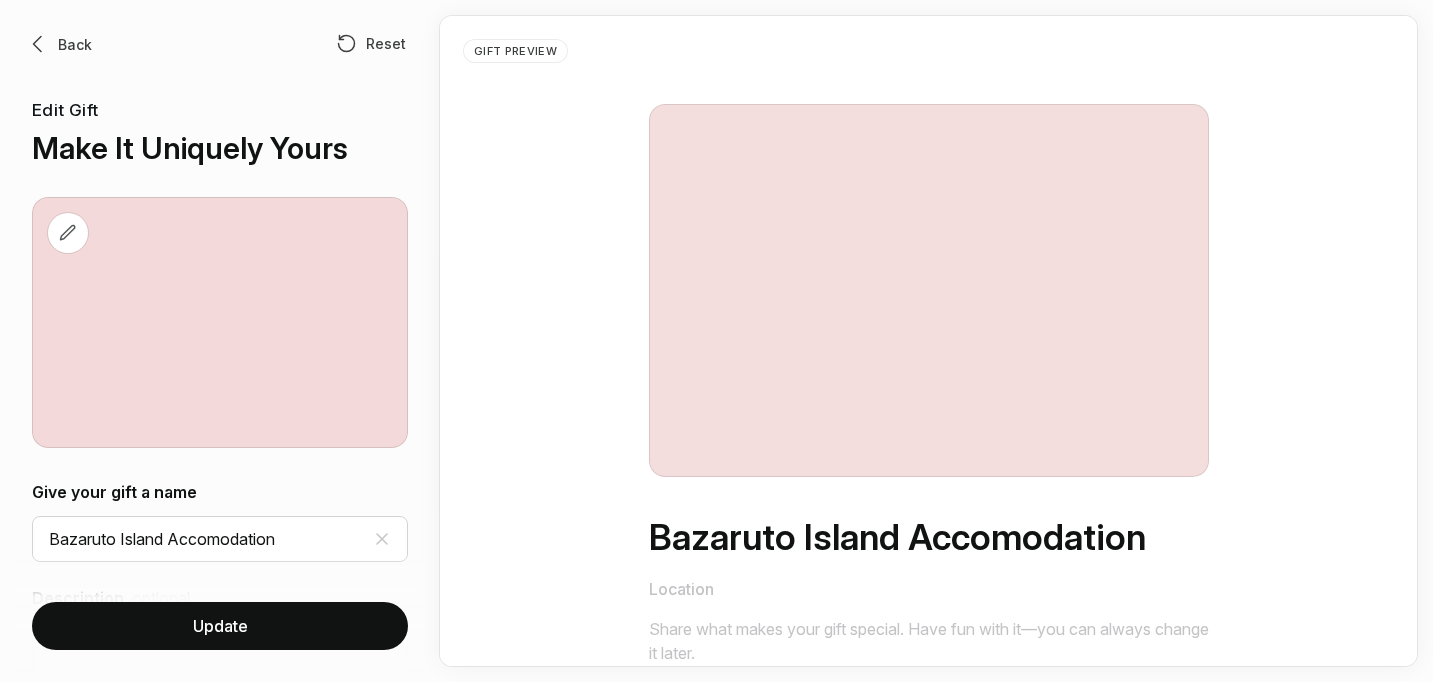 scroll, scrollTop: 0, scrollLeft: 0, axis: both 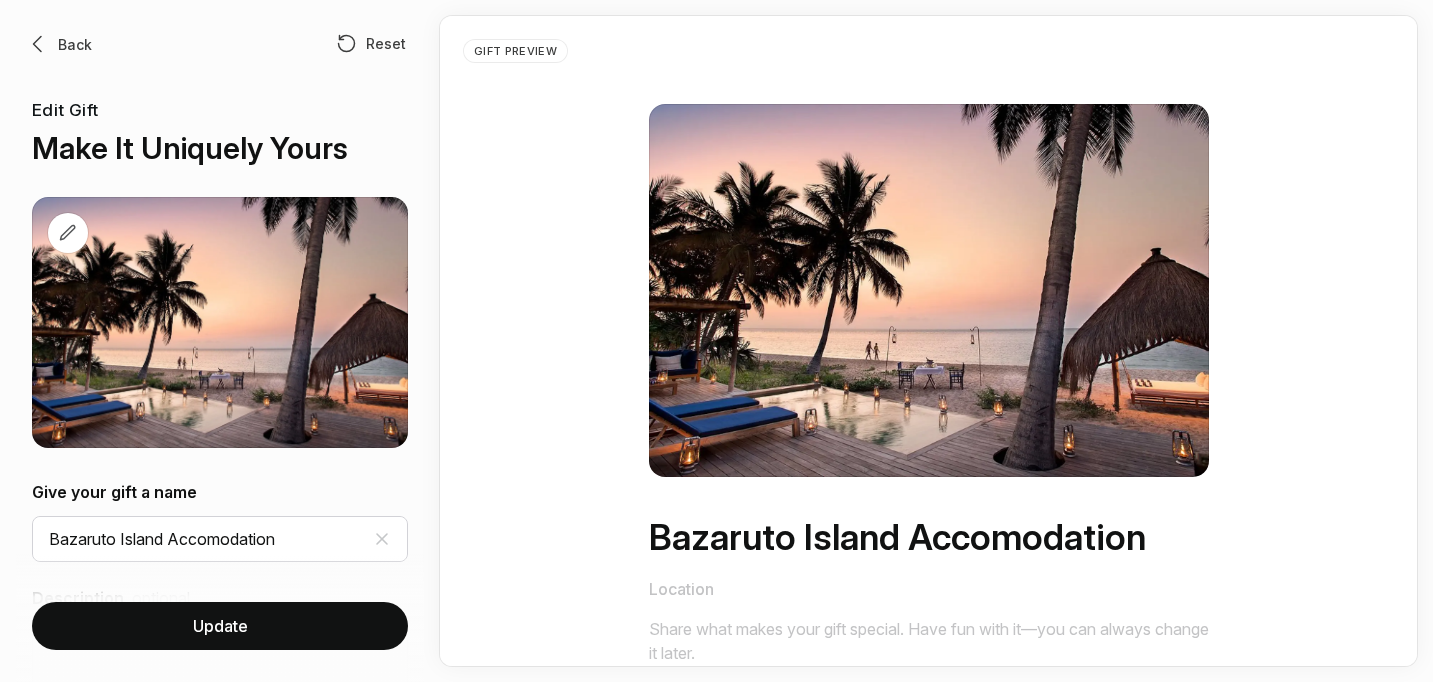 click at bounding box center (38, 44) 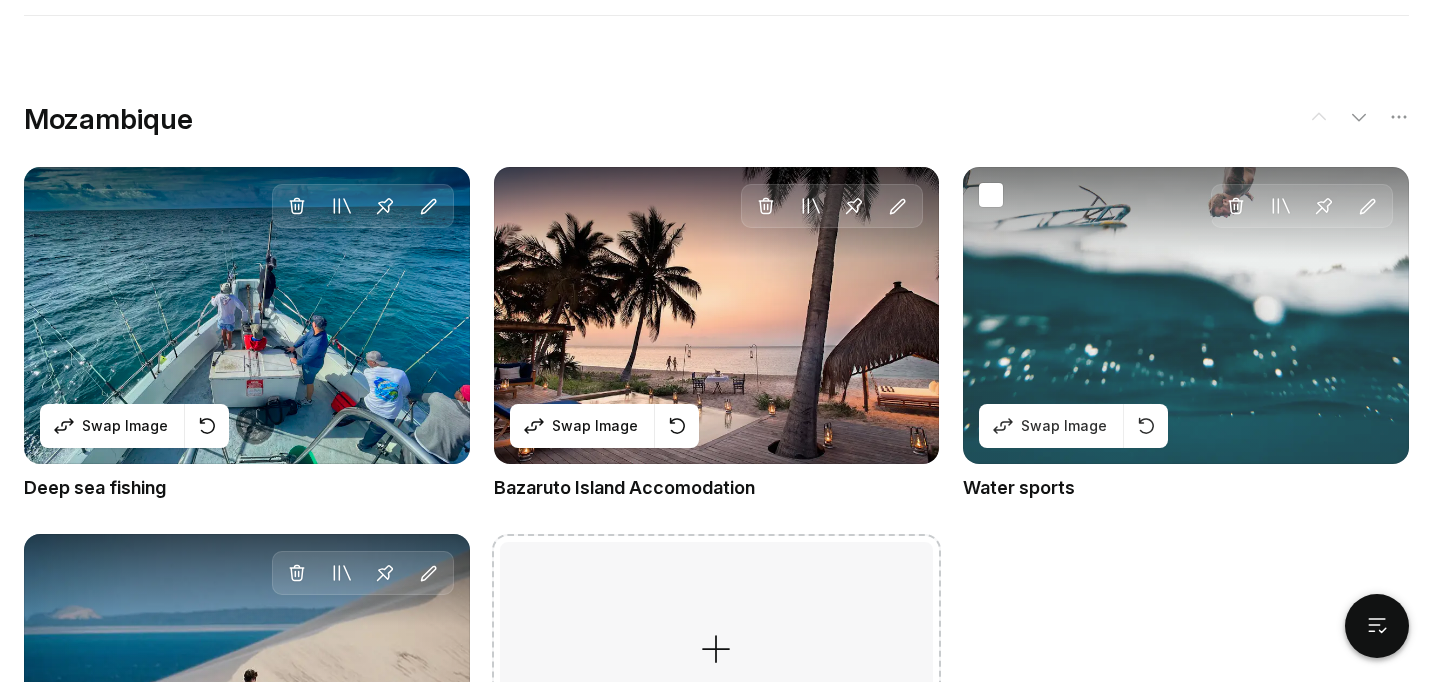 scroll, scrollTop: 1107, scrollLeft: 0, axis: vertical 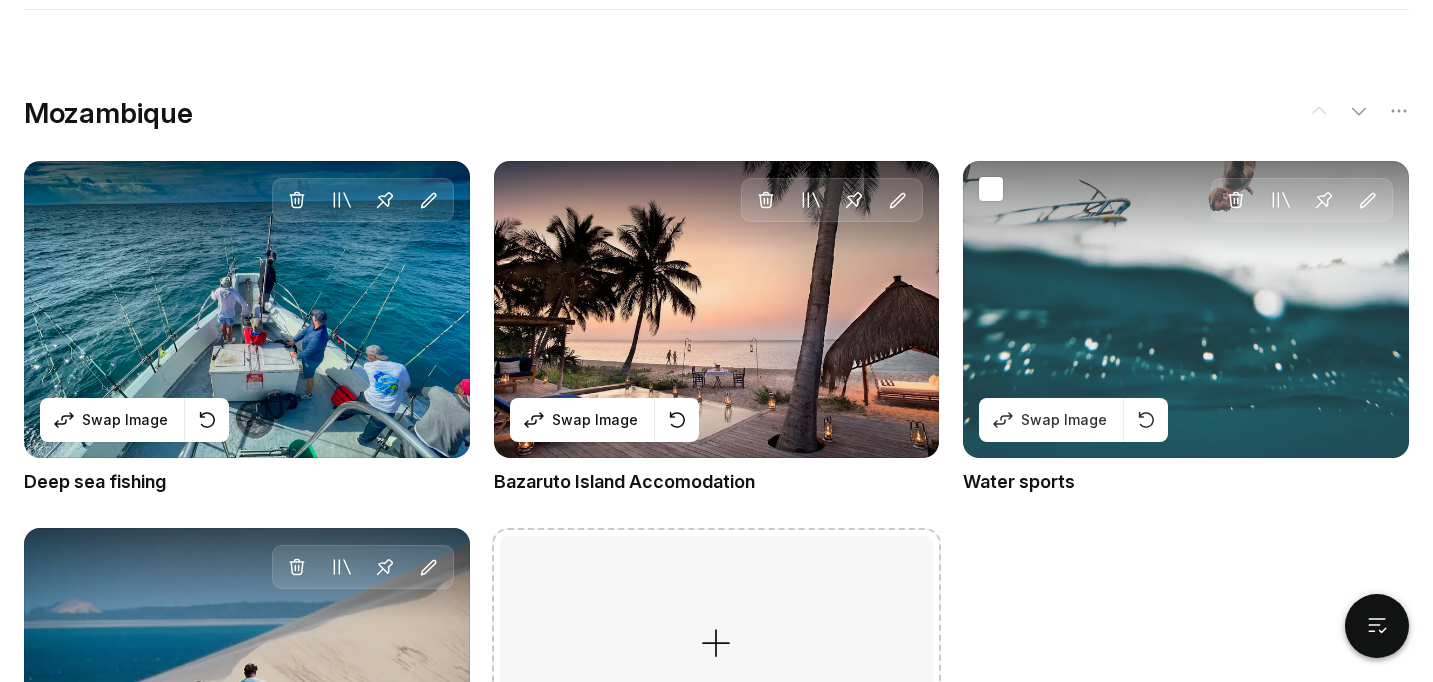 click on "Delete
Move to Collection
Pin
Edit
Swap Image" at bounding box center (1186, 309) 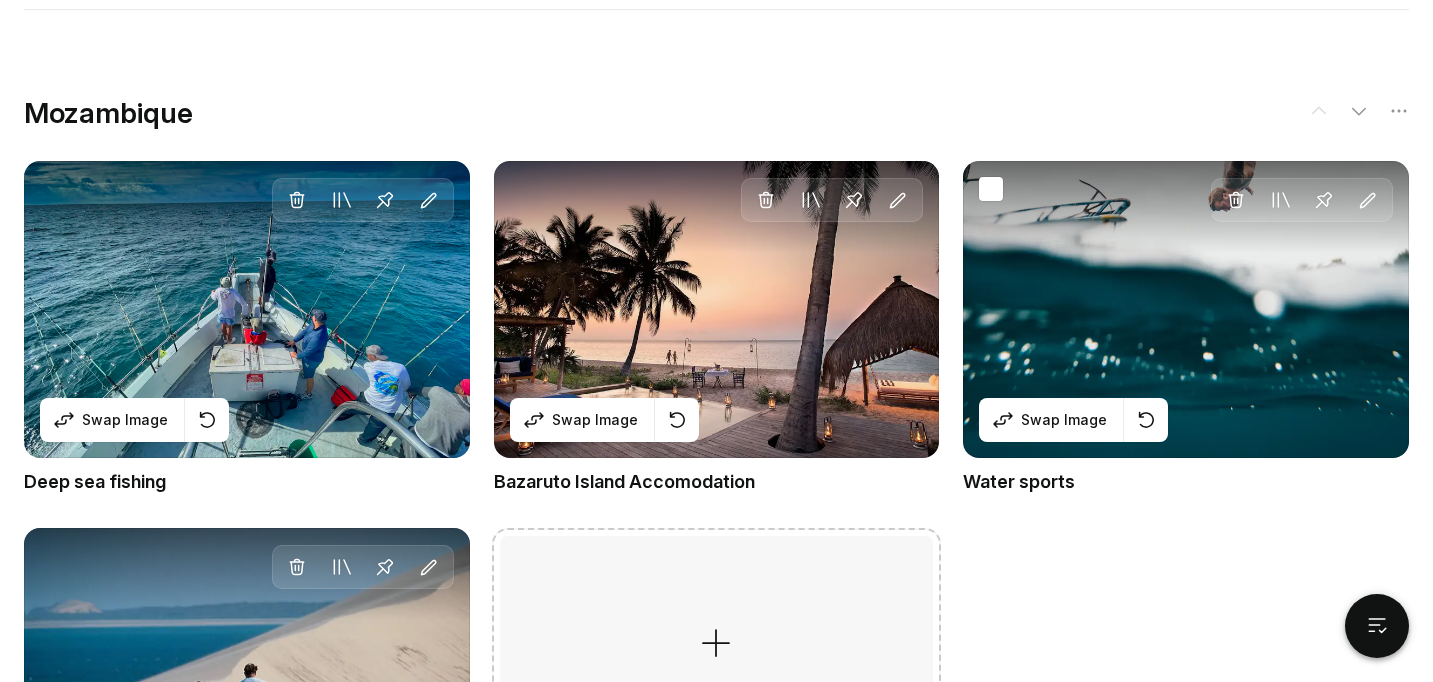 scroll, scrollTop: 0, scrollLeft: 0, axis: both 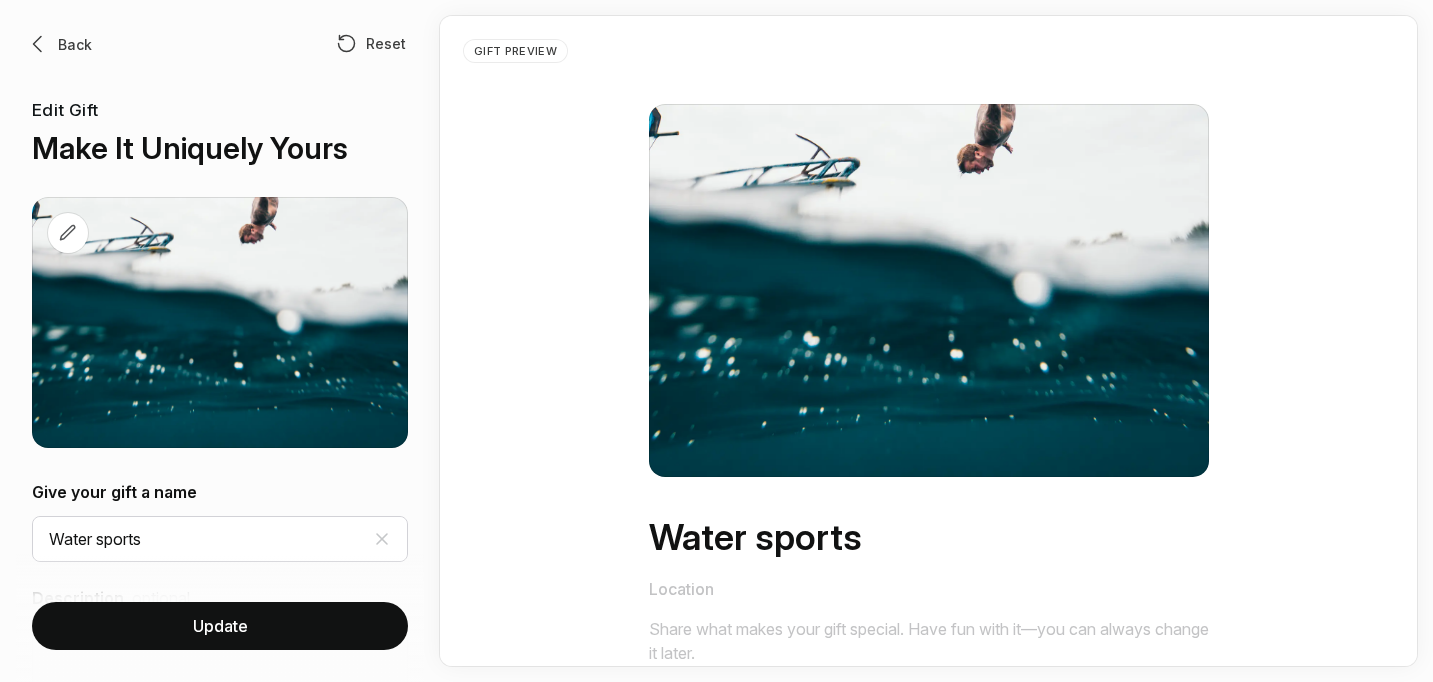 click on "Back" at bounding box center [75, 44] 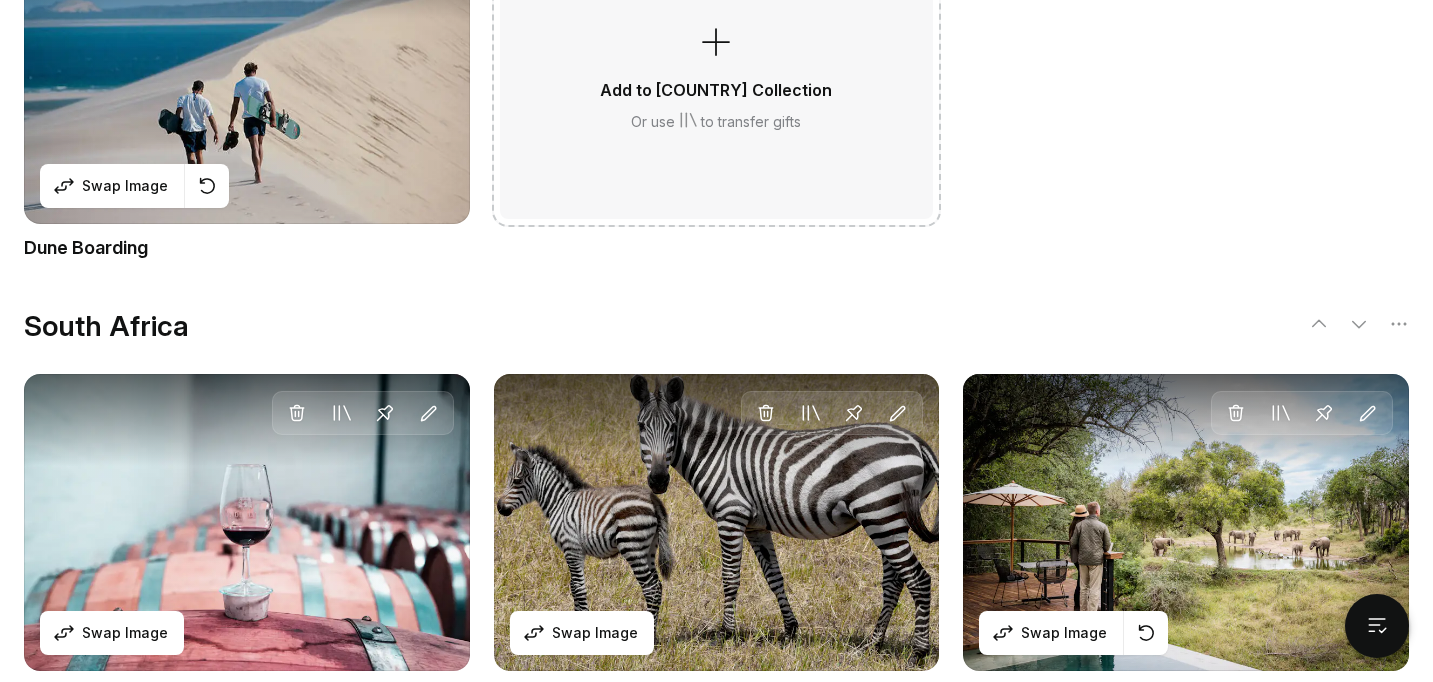 scroll, scrollTop: 1707, scrollLeft: 0, axis: vertical 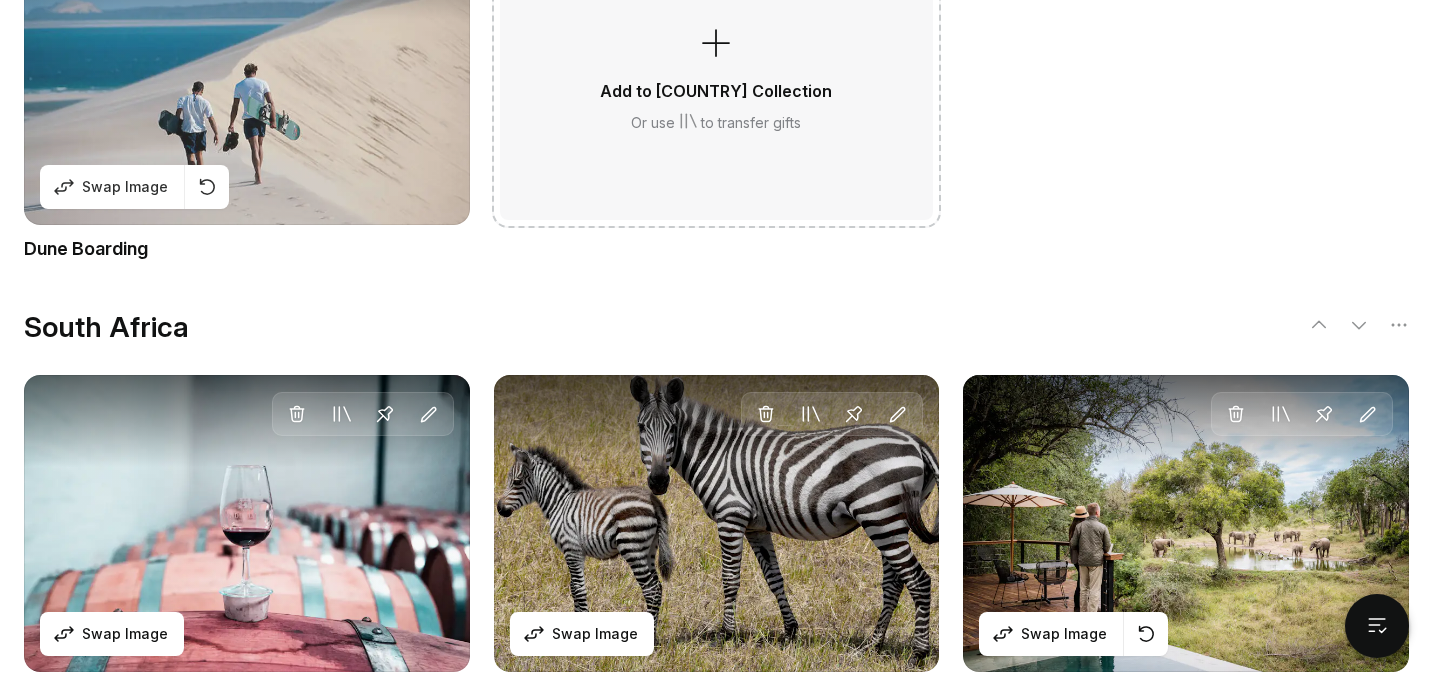 click on "Delete
Move to Collection
Pin
Edit
Swap Image" at bounding box center [247, 76] 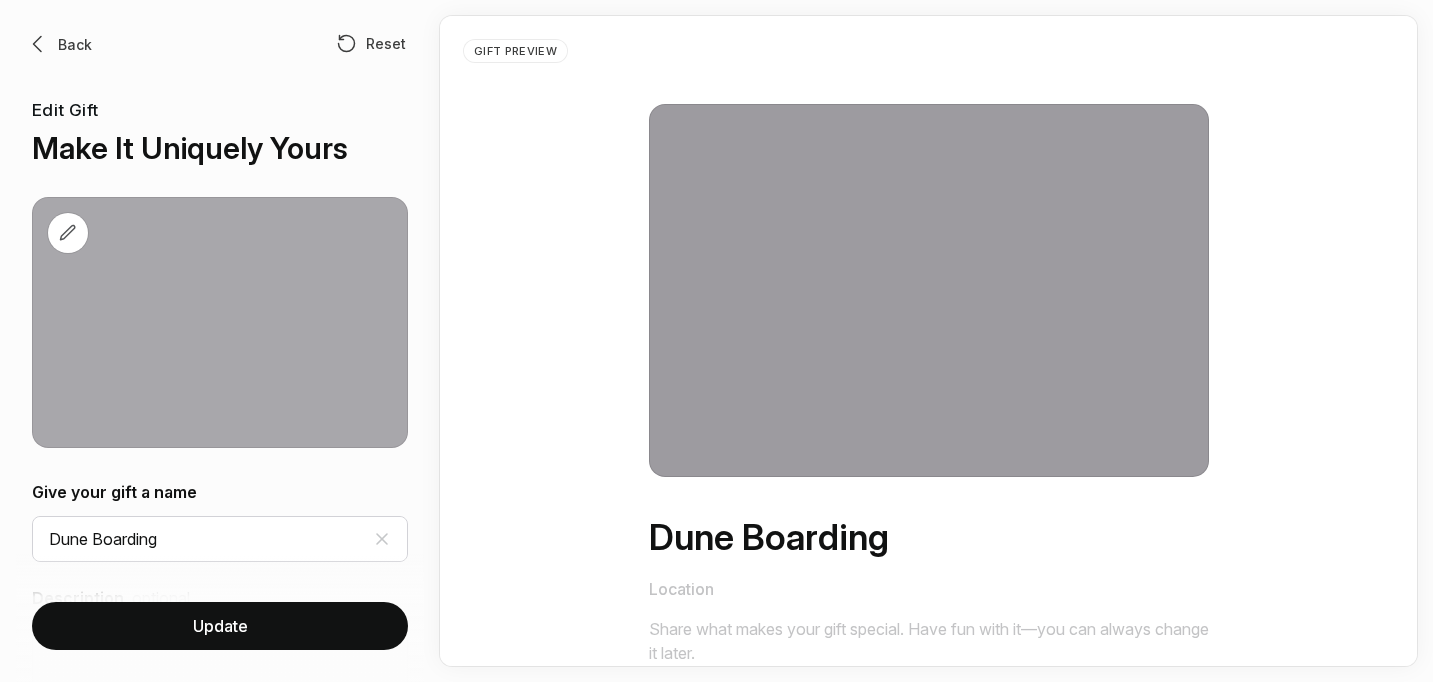 scroll, scrollTop: 0, scrollLeft: 0, axis: both 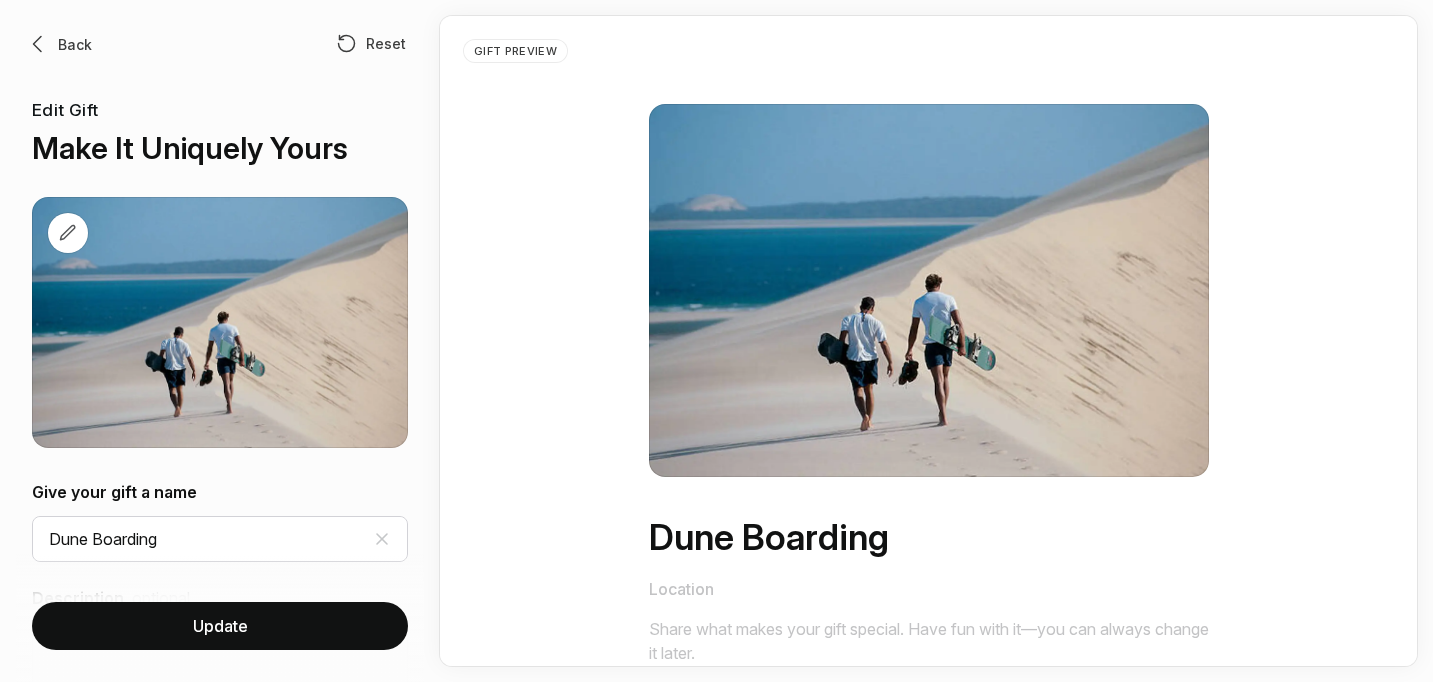 click on "Back" at bounding box center [75, 44] 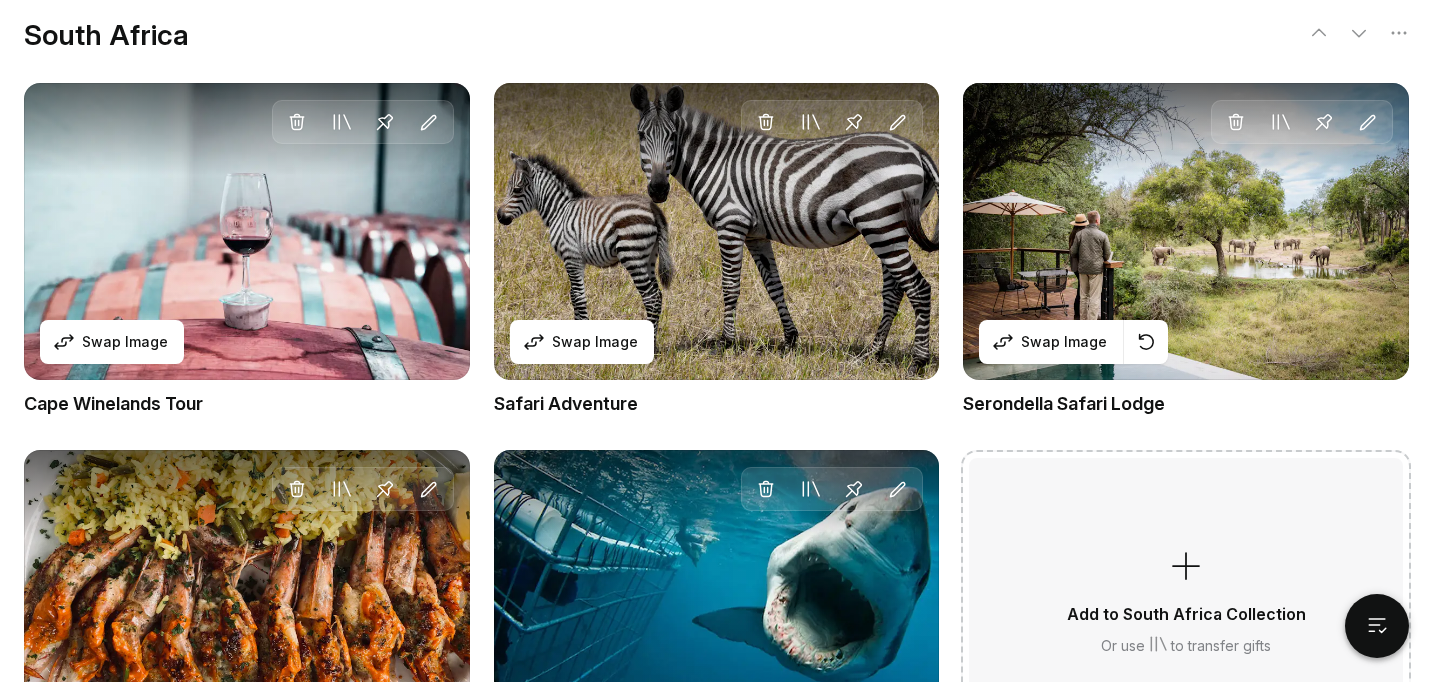 scroll, scrollTop: 2040, scrollLeft: 0, axis: vertical 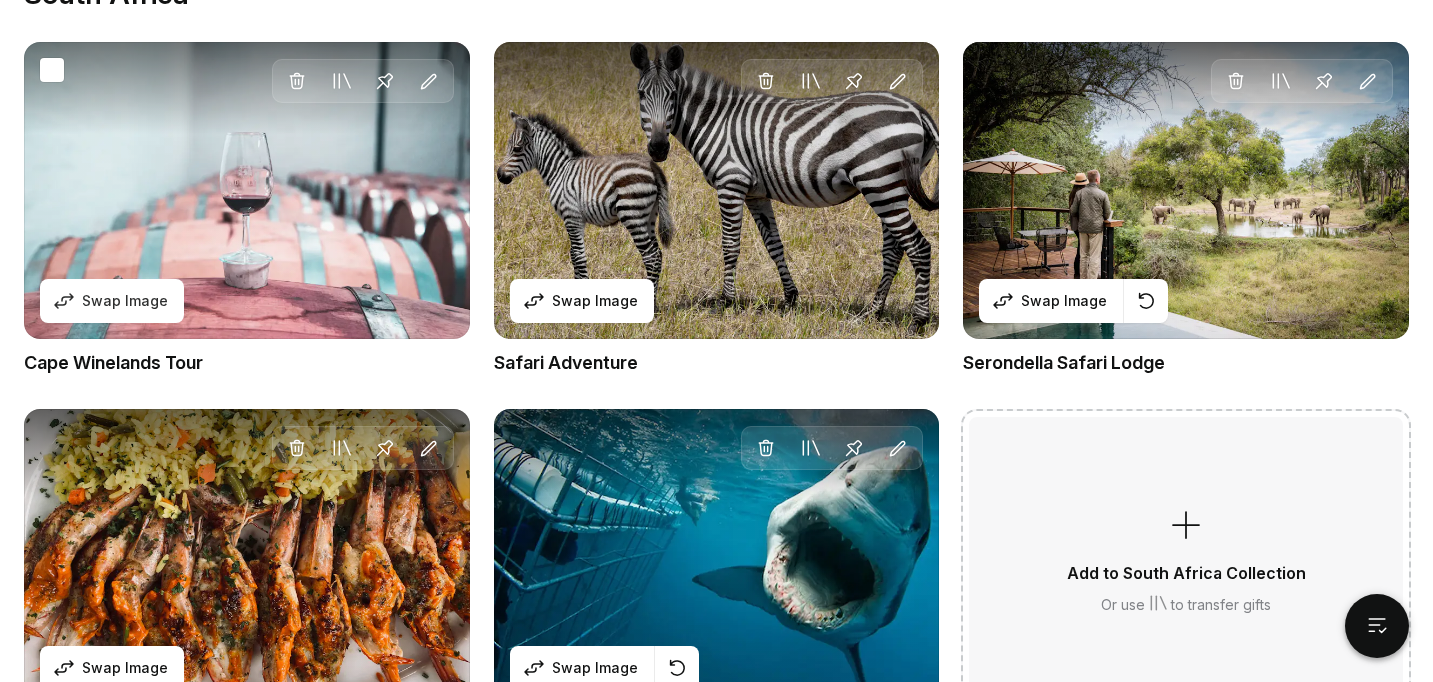 click on "Delete
Move to Collection
Pin
Edit
Swap Image" at bounding box center (247, 190) 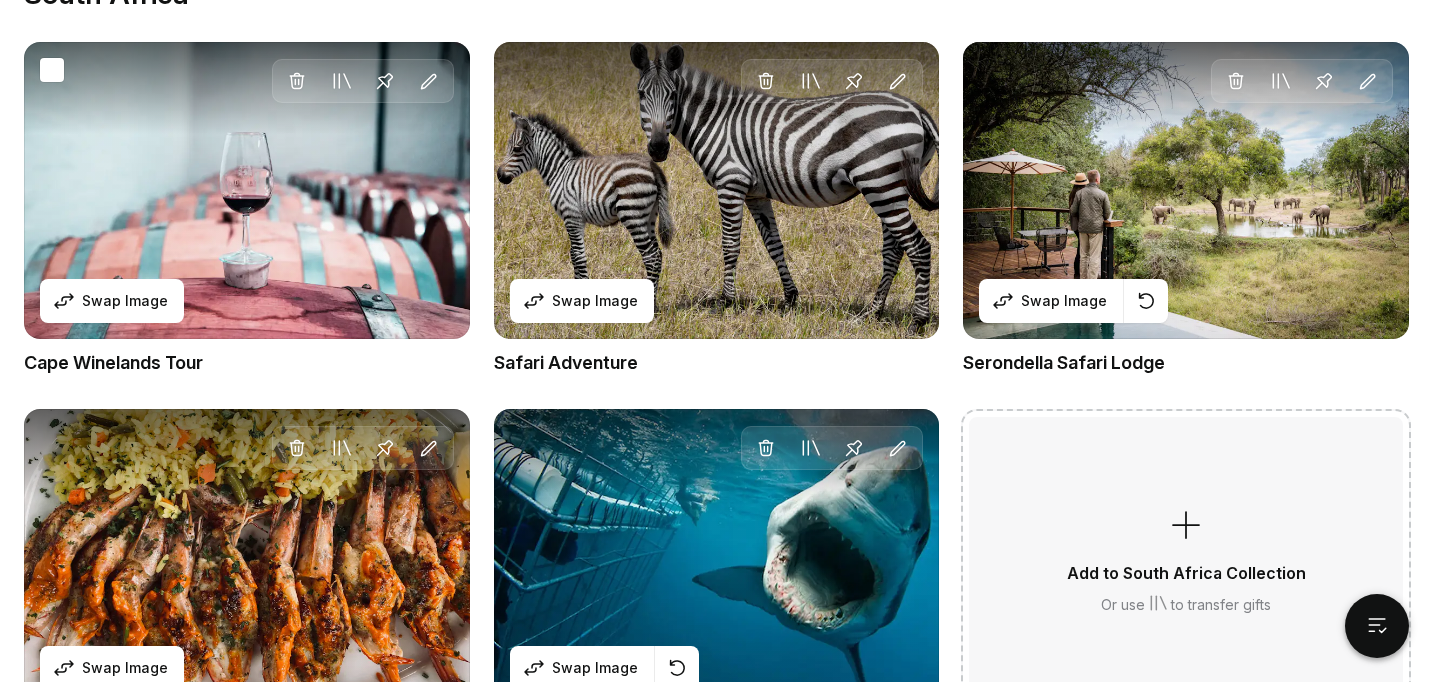 scroll, scrollTop: 0, scrollLeft: 0, axis: both 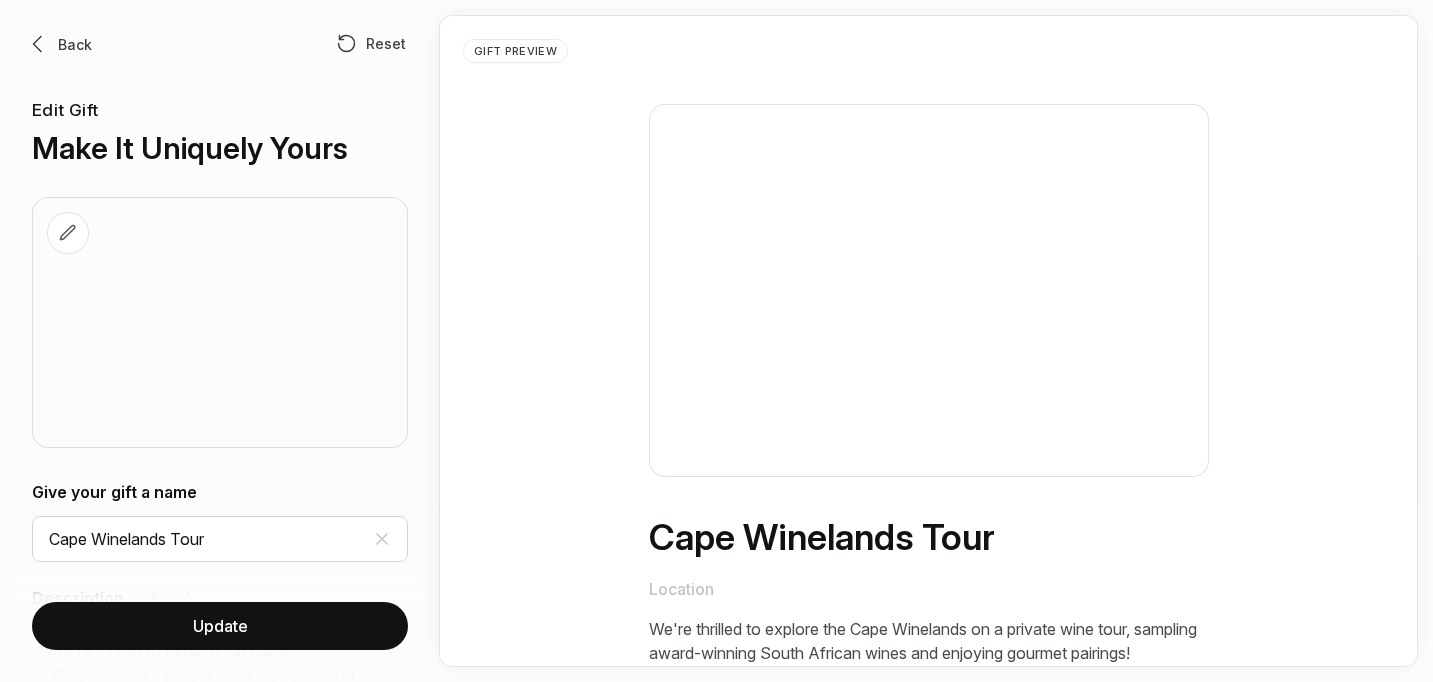 click at bounding box center (38, 44) 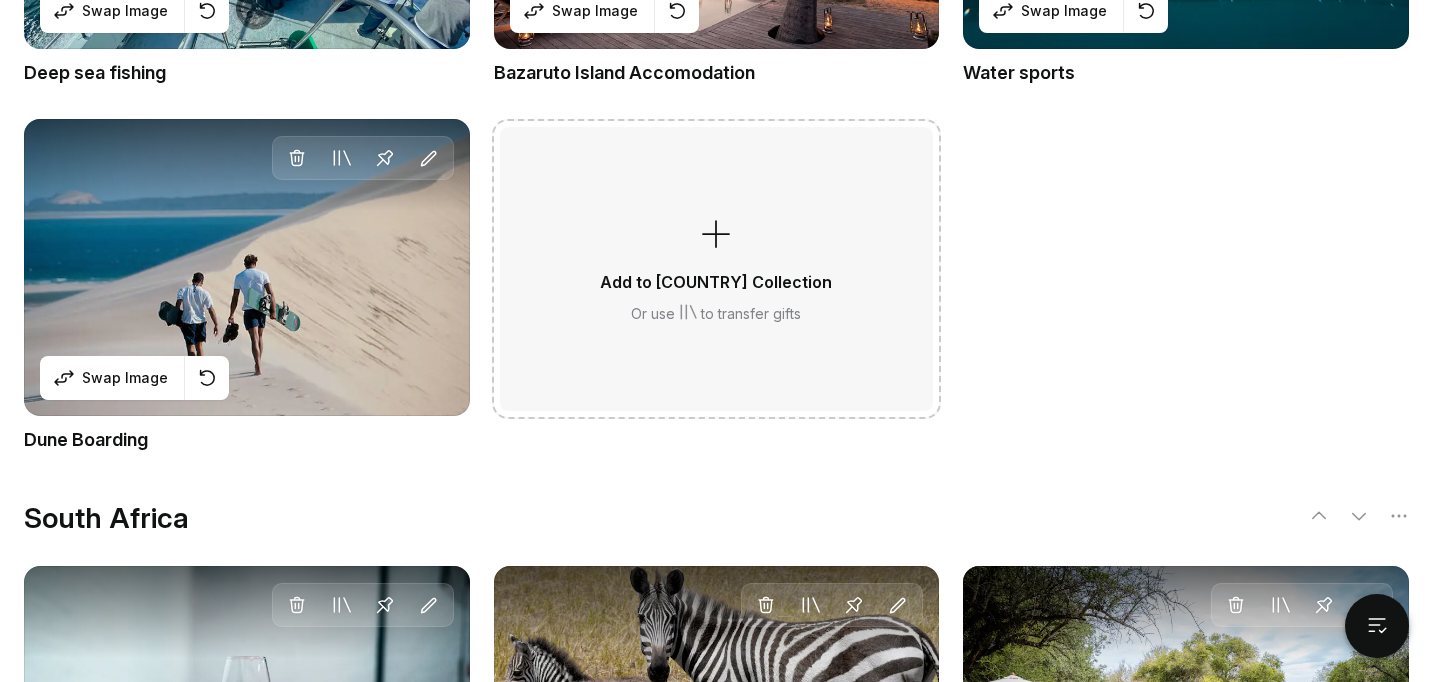 scroll, scrollTop: 1842, scrollLeft: 0, axis: vertical 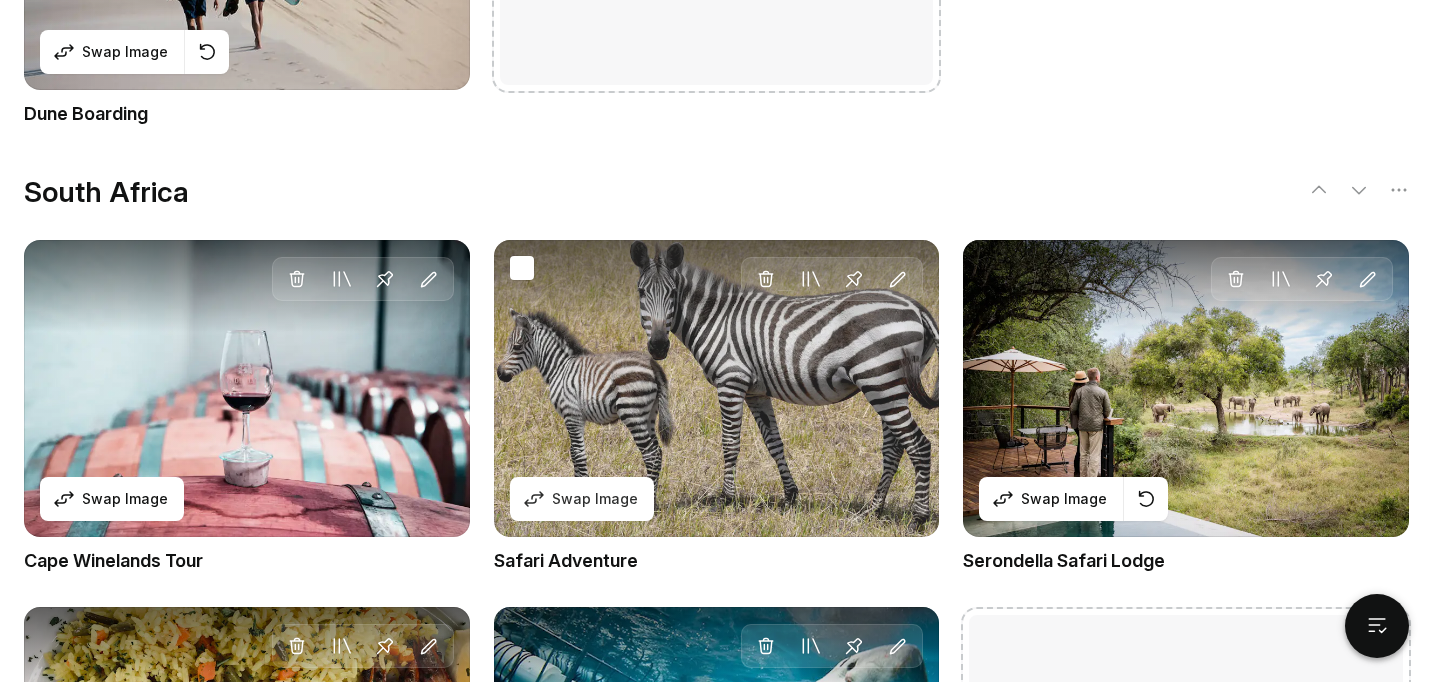 click on "Delete
Move to Collection
Pin
Edit
Swap Image" at bounding box center [717, 388] 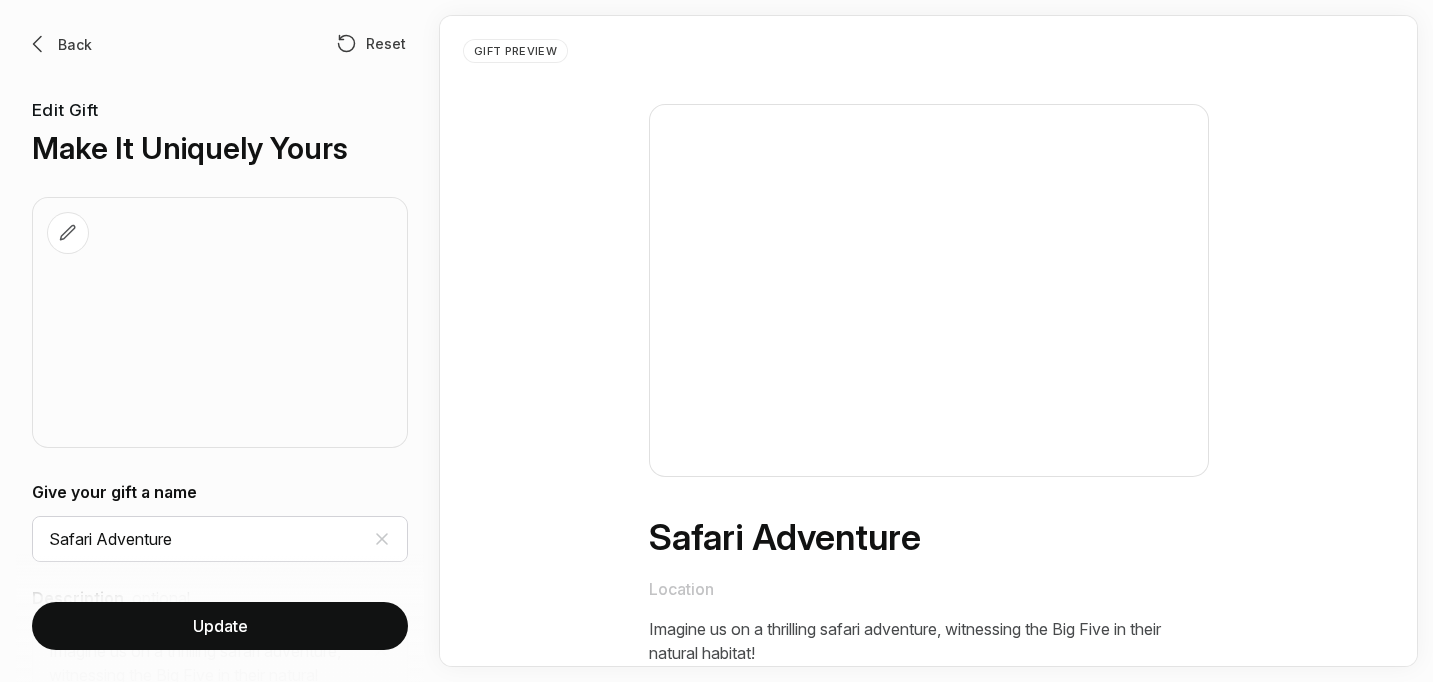 scroll, scrollTop: 0, scrollLeft: 0, axis: both 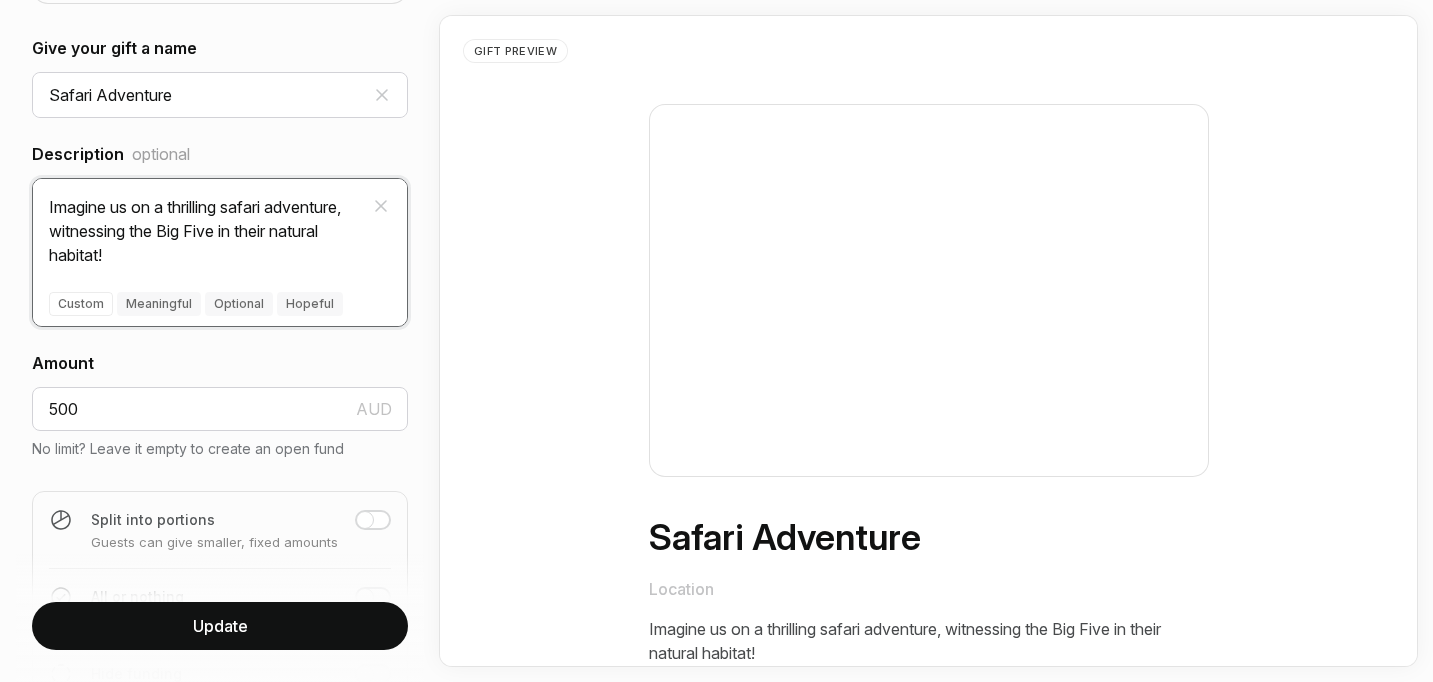 click on "Imagine us on a thrilling safari adventure, witnessing the Big Five in their natural habitat!" at bounding box center (220, 223) 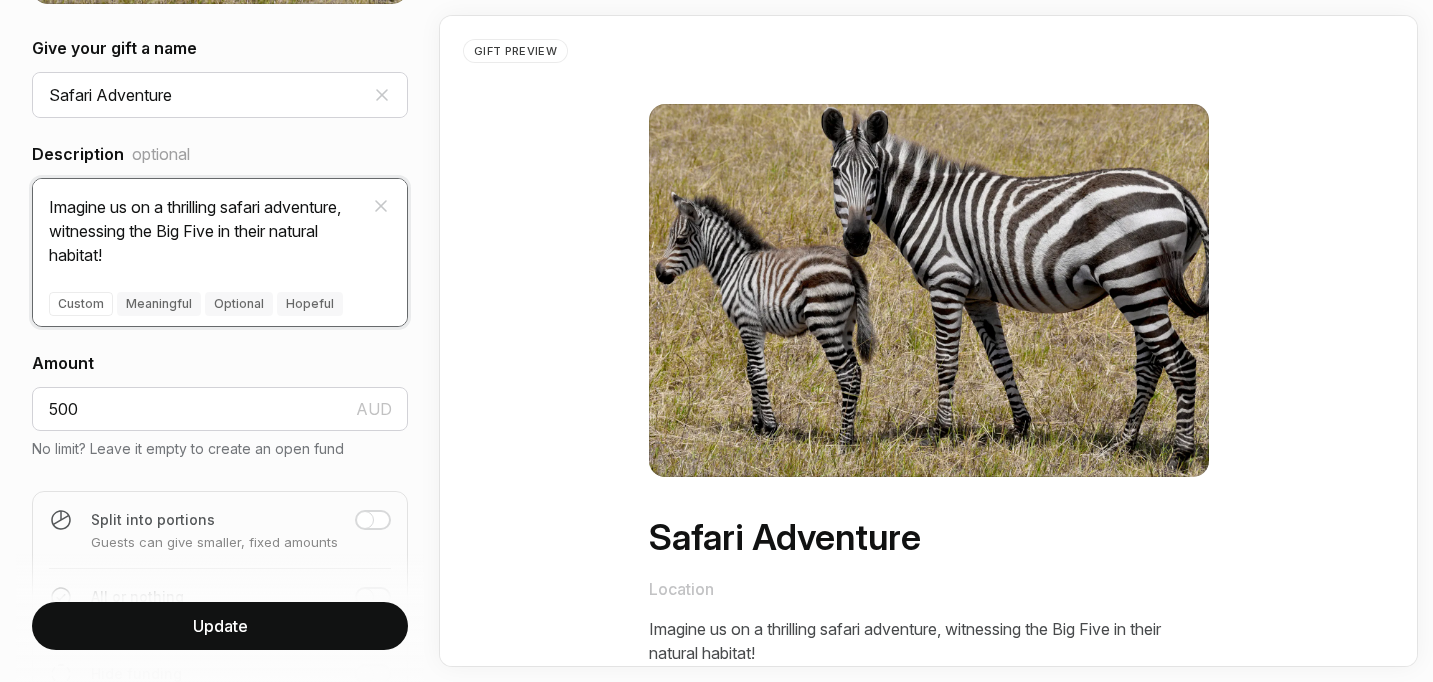 click on "Imagine us on a thrilling safari adventure, witnessing the Big Five in their natural habitat!" at bounding box center (220, 223) 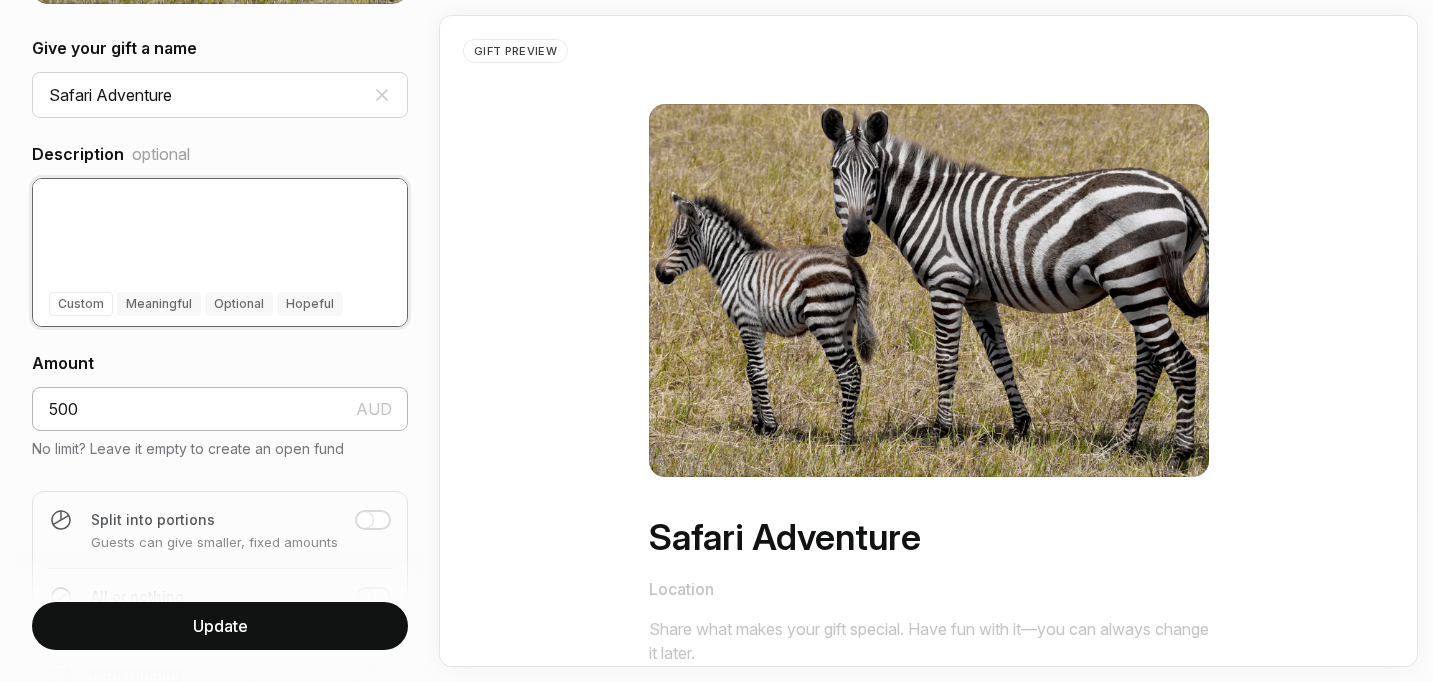 type 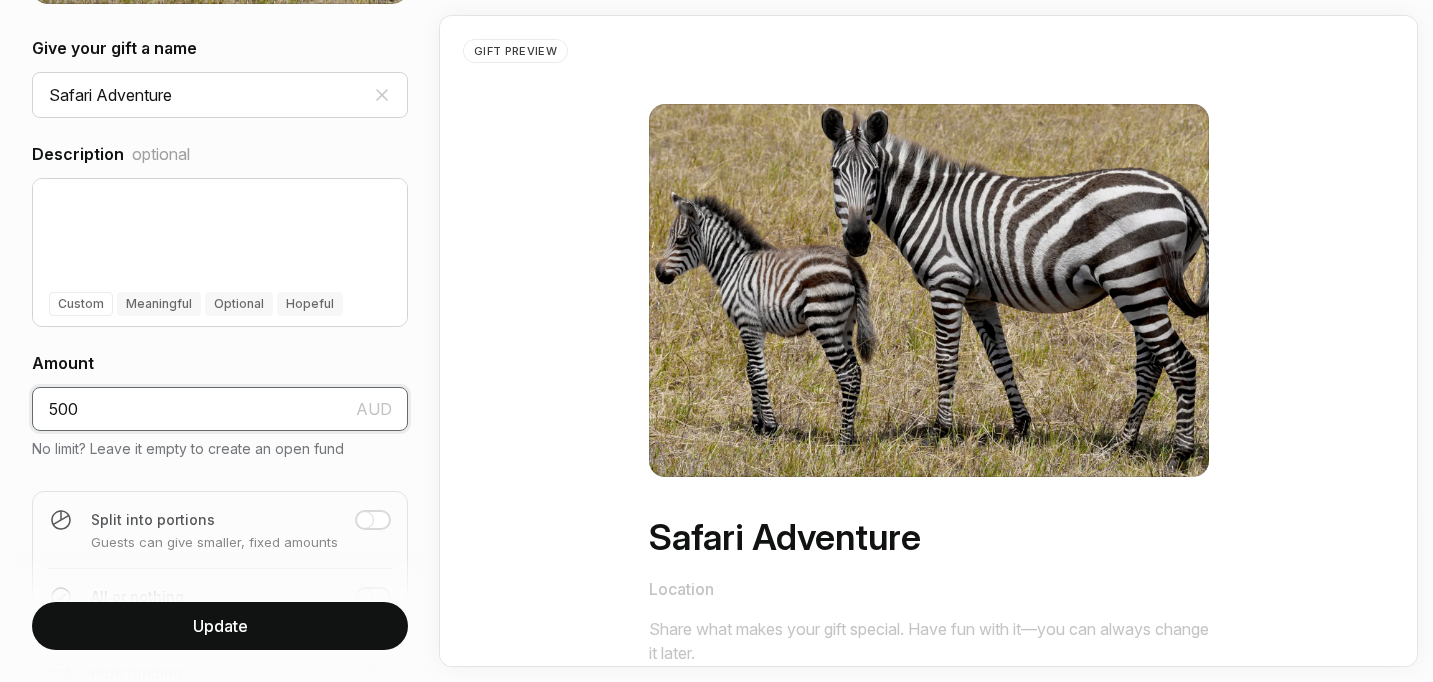click on "500" at bounding box center [220, 409] 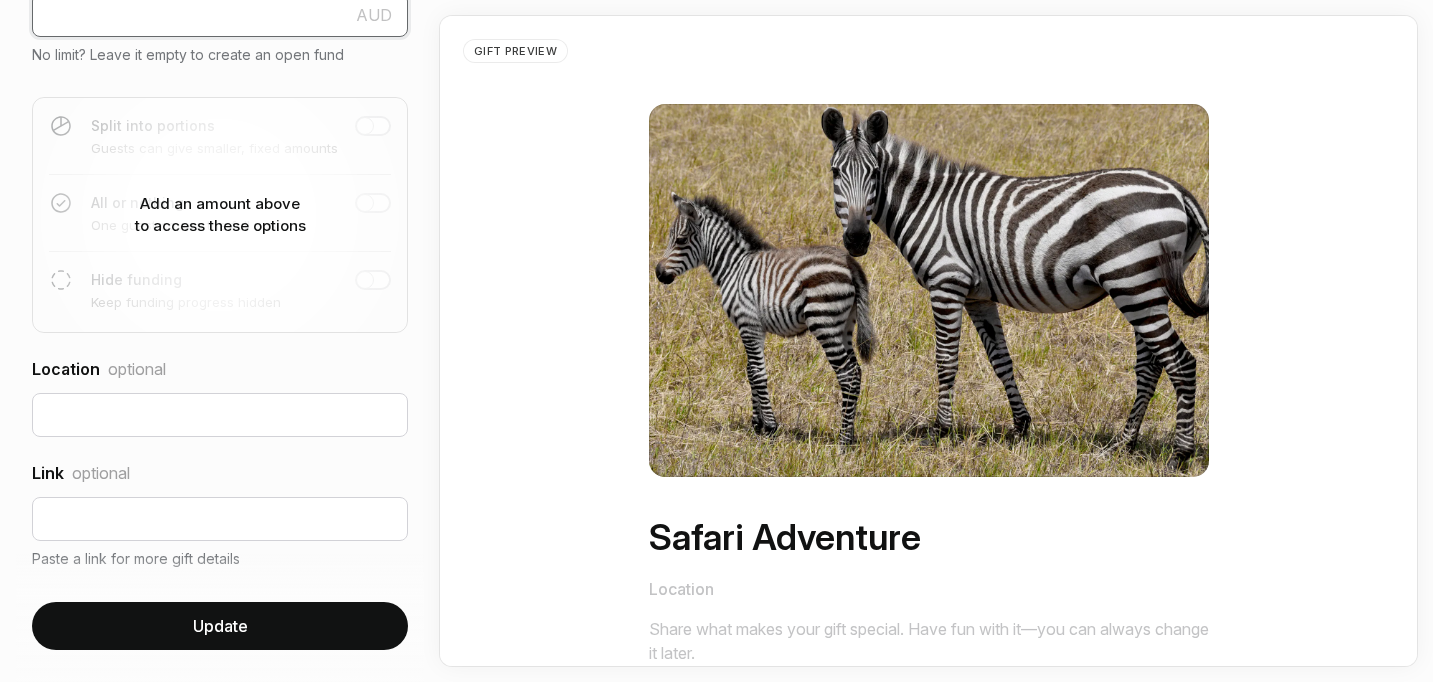 scroll, scrollTop: 886, scrollLeft: 0, axis: vertical 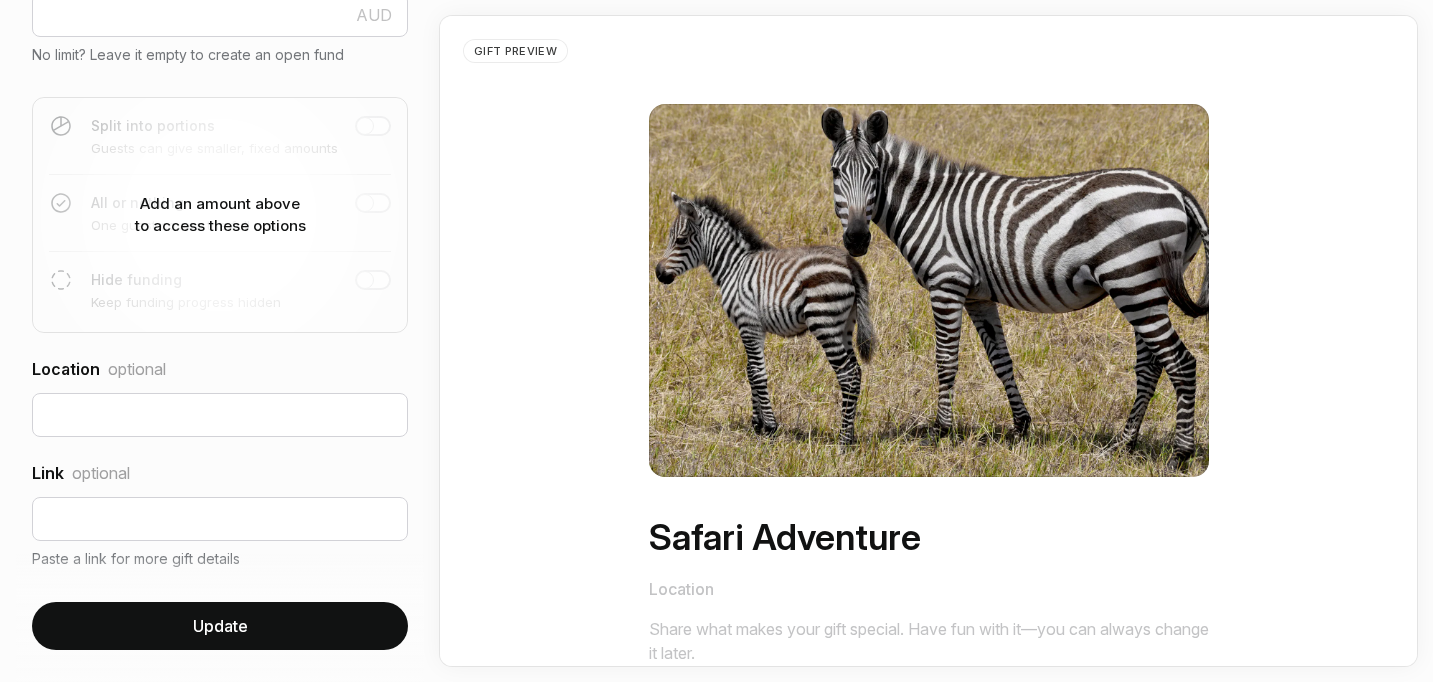click on "Update" at bounding box center [220, 626] 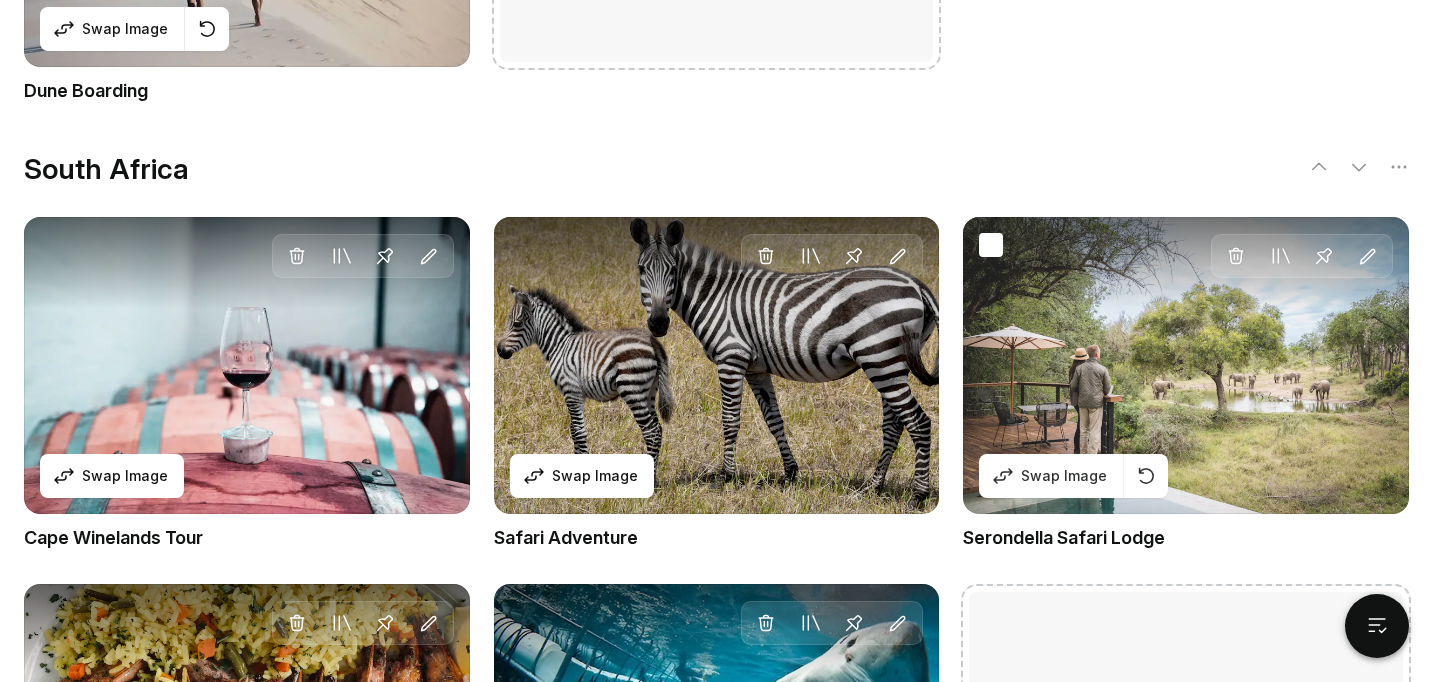 click on "Delete
Move to Collection
Pin
Edit
Swap Image" at bounding box center (1186, 365) 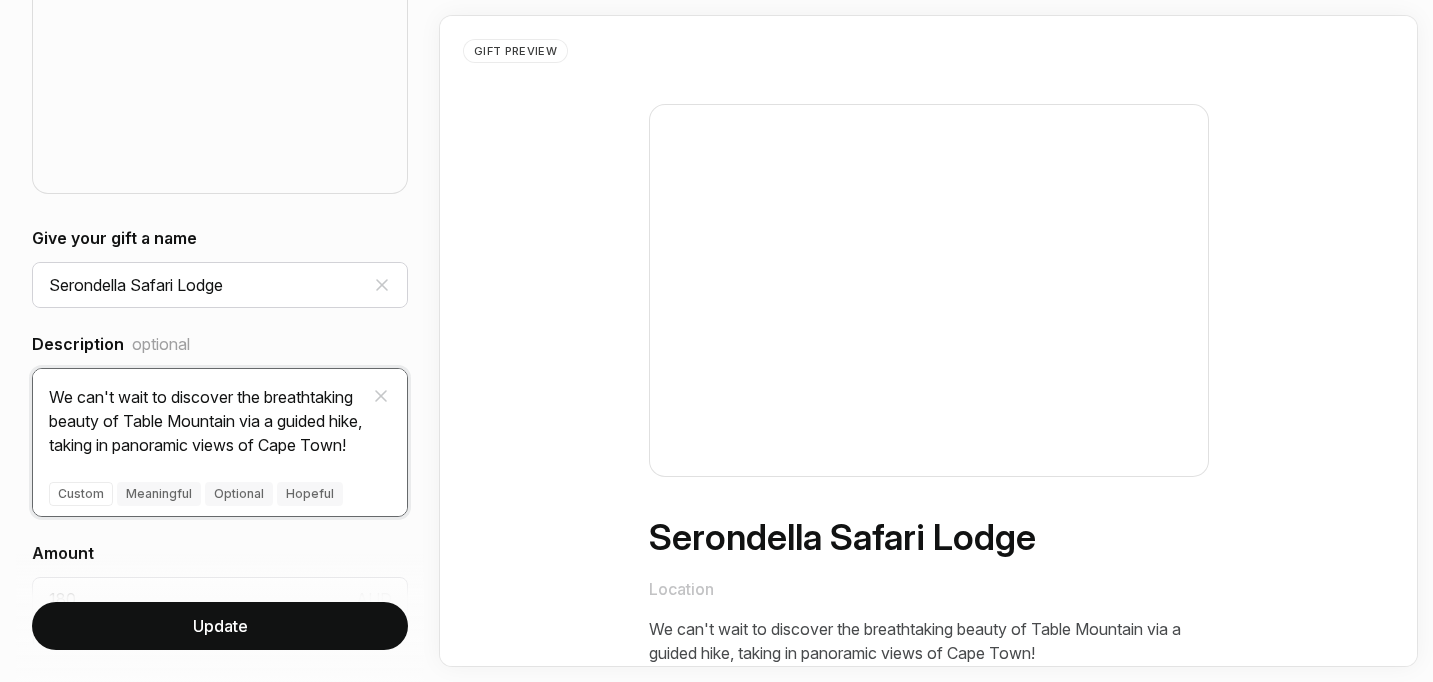 click on "We can't wait to discover the breathtaking beauty of Table Mountain via a guided hike, taking in panoramic views of Cape Town!" at bounding box center [220, 413] 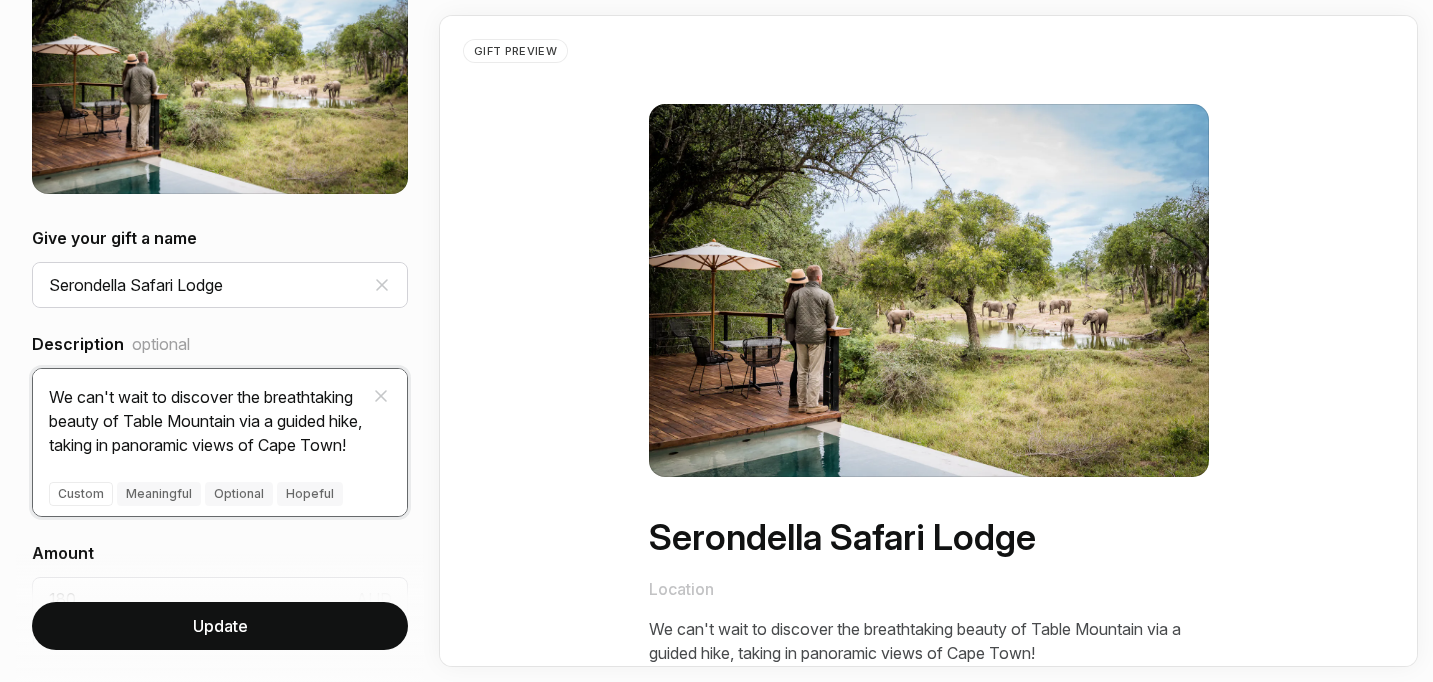 click on "We can't wait to discover the breathtaking beauty of Table Mountain via a guided hike, taking in panoramic views of Cape Town!" at bounding box center [220, 413] 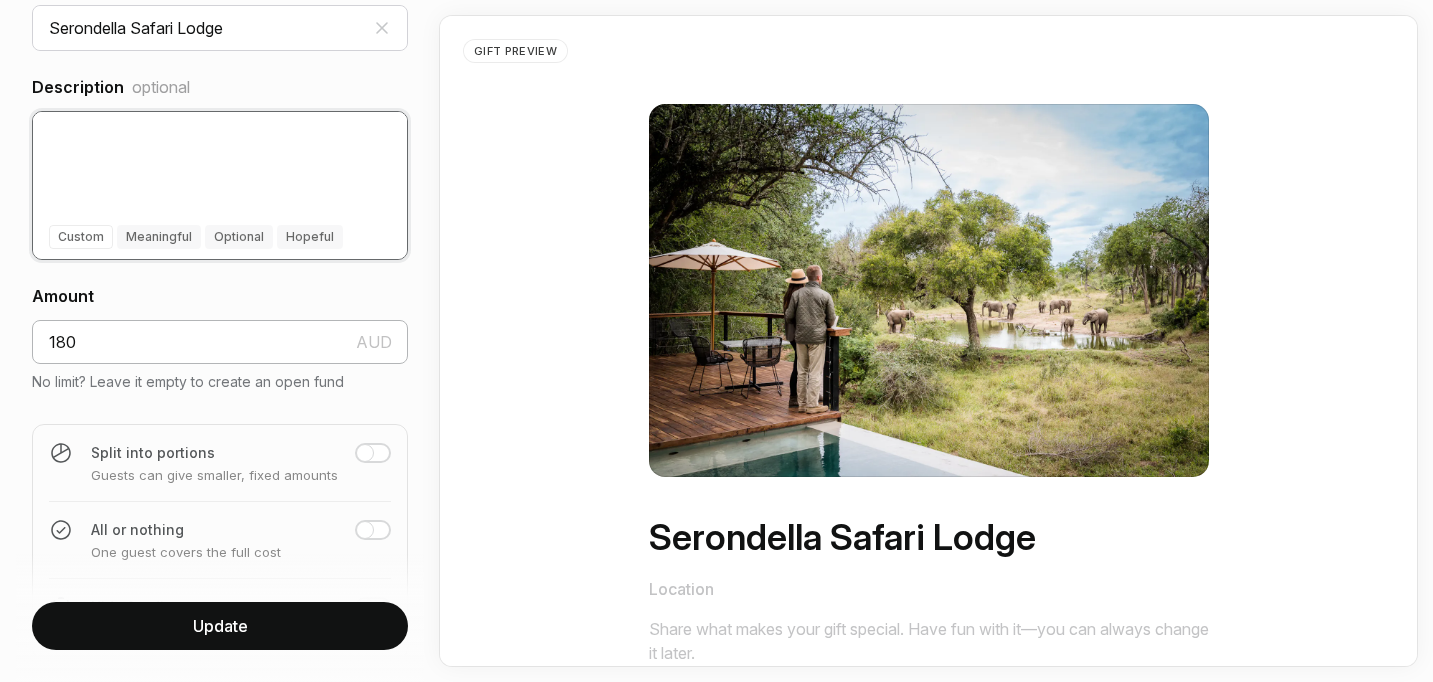 type 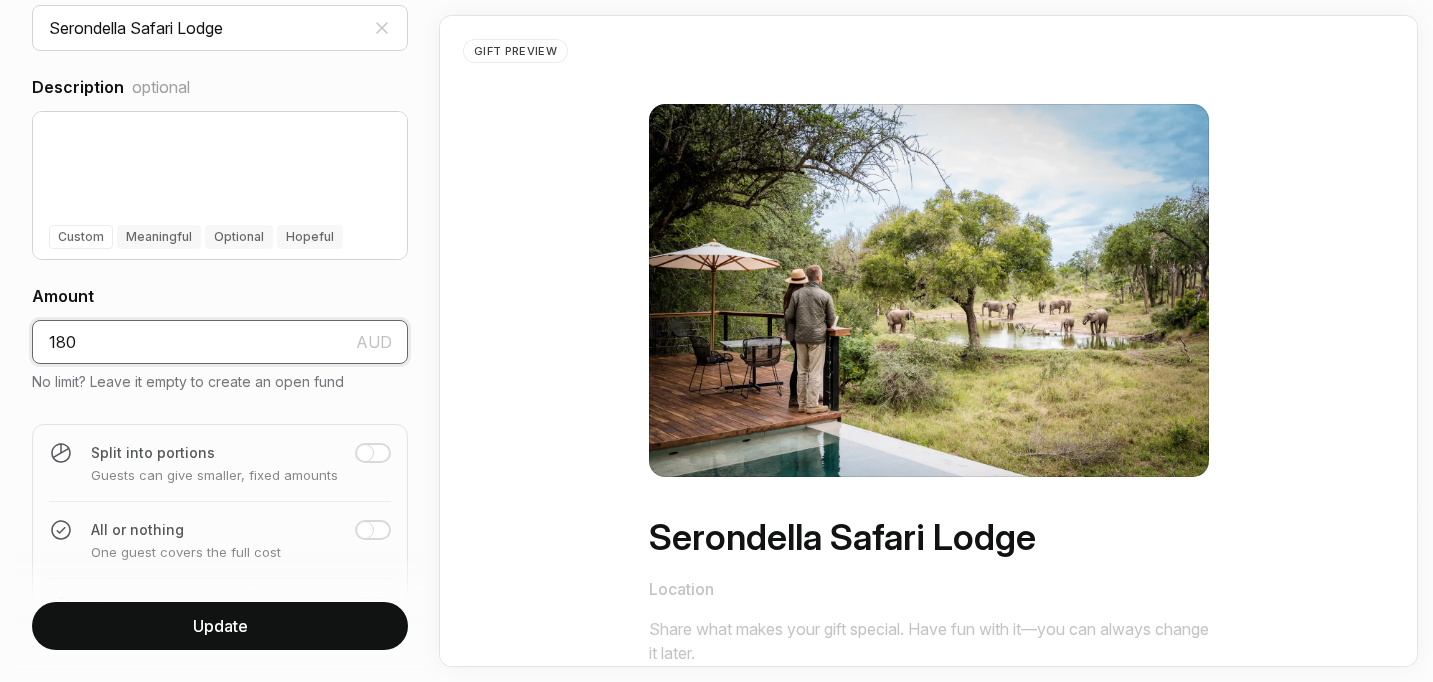 click on "180" at bounding box center (220, 342) 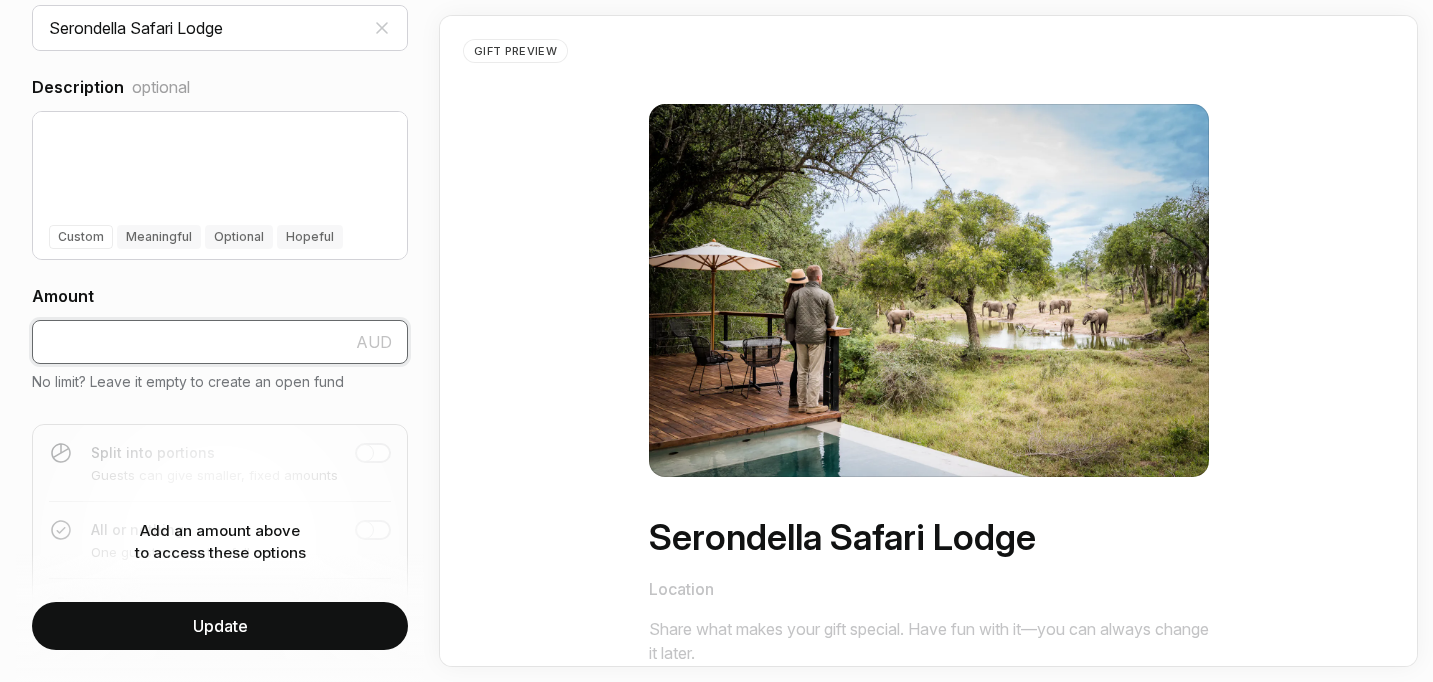 type 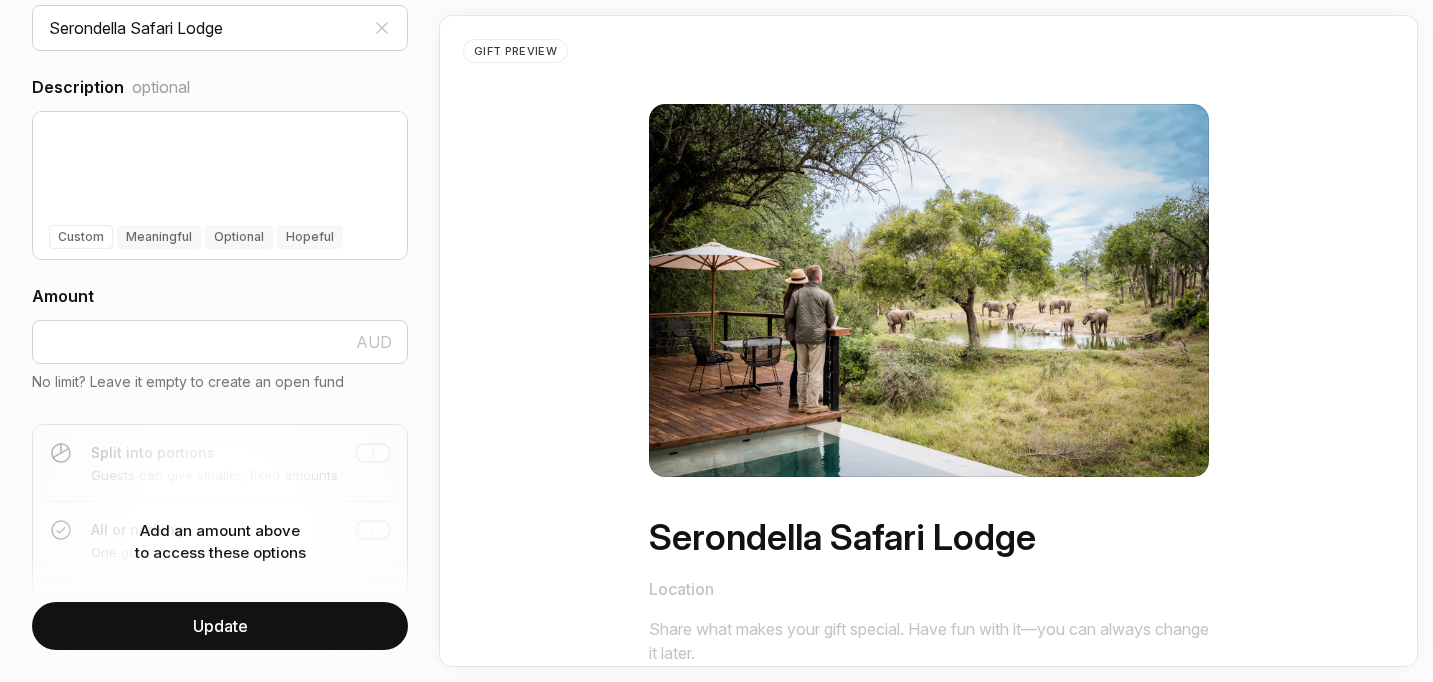 click on "Update" at bounding box center (220, 626) 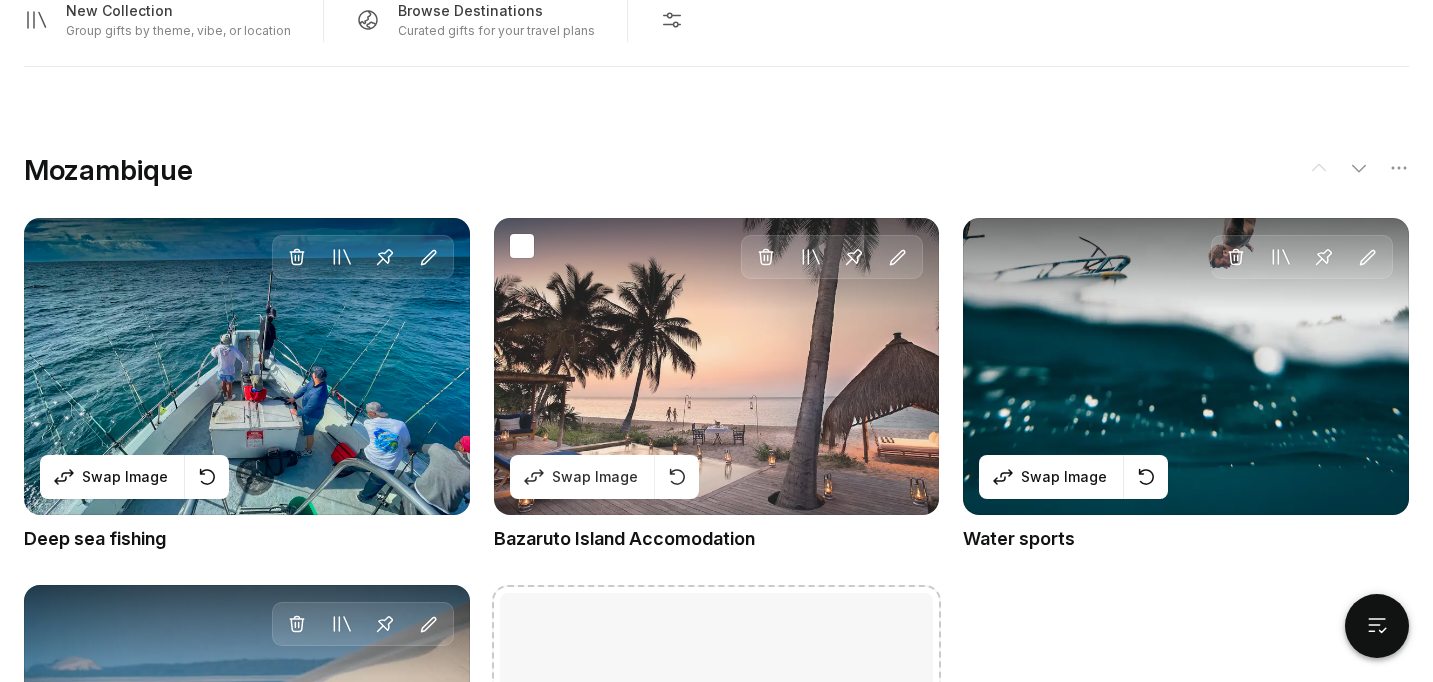 click on "Delete
Move to Collection
Pin
Edit
Swap Image" at bounding box center [717, 366] 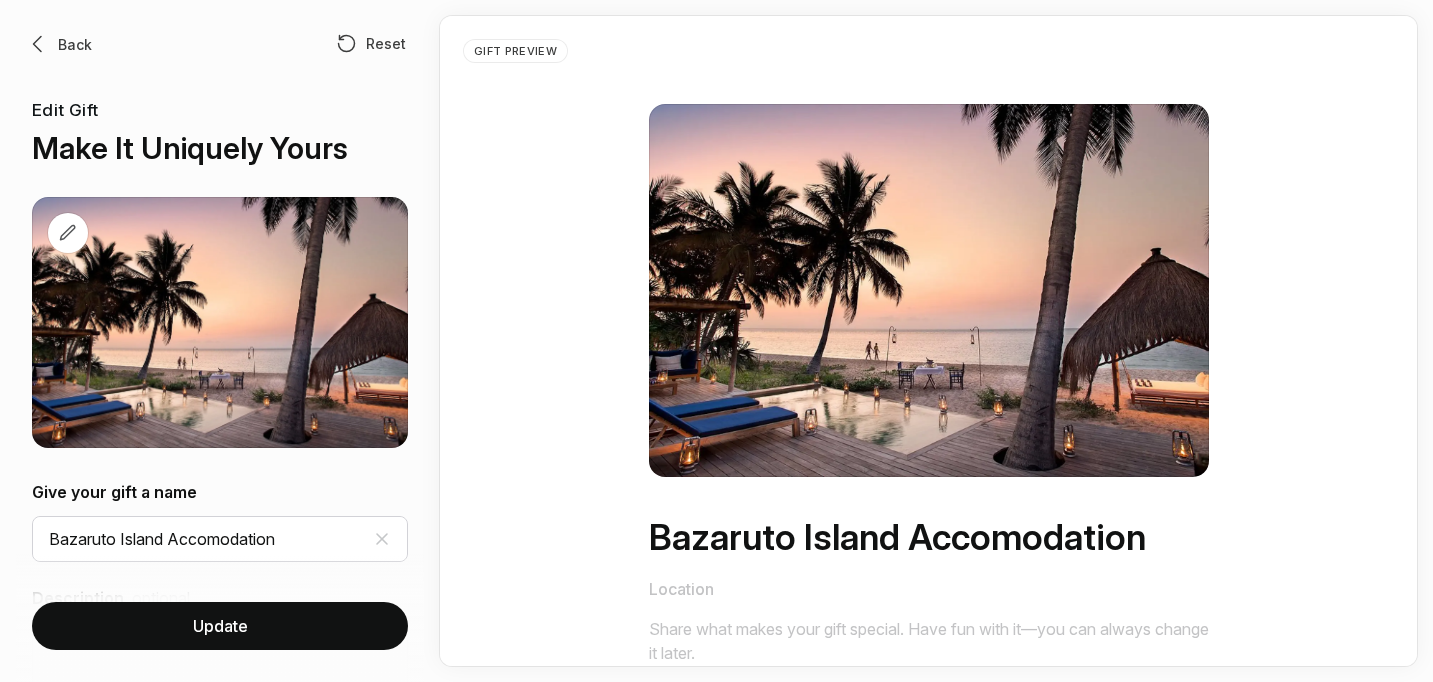scroll, scrollTop: 0, scrollLeft: 0, axis: both 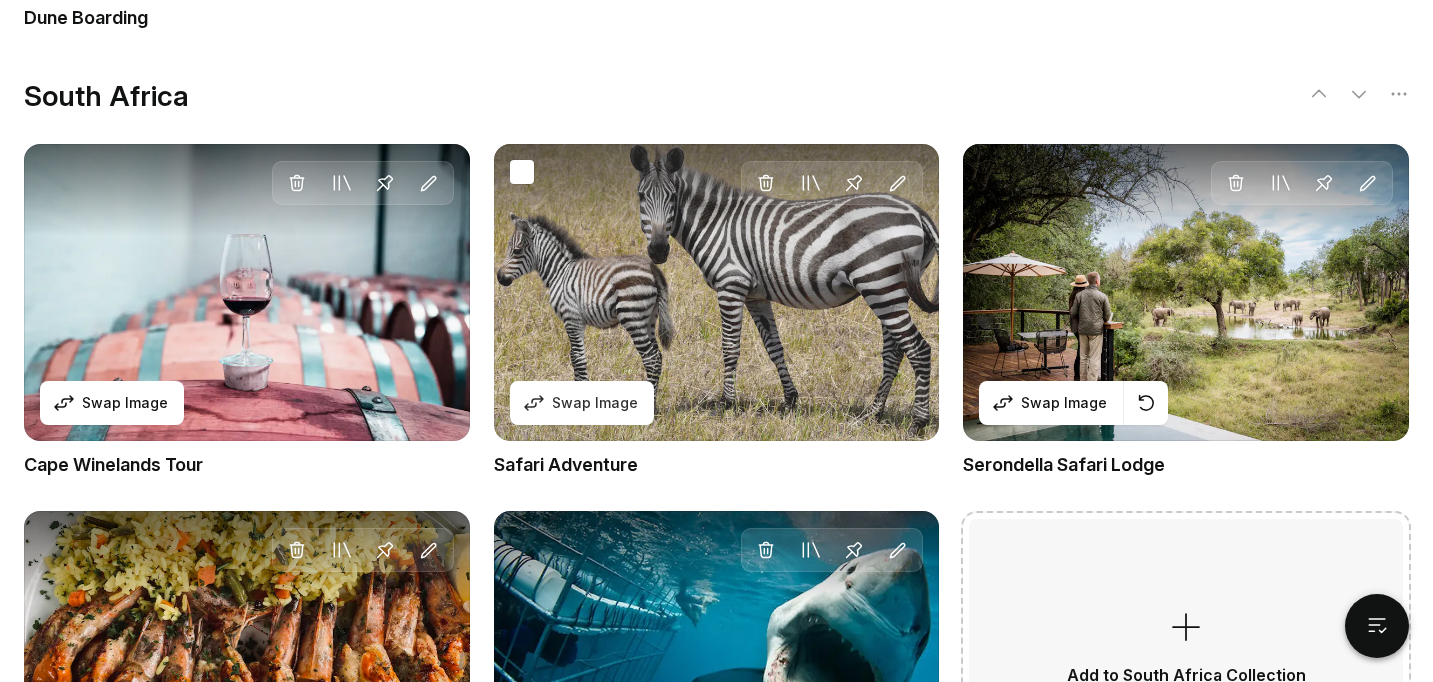 click on "Delete
Move to Collection
Pin
Edit
Swap Image" at bounding box center [717, 292] 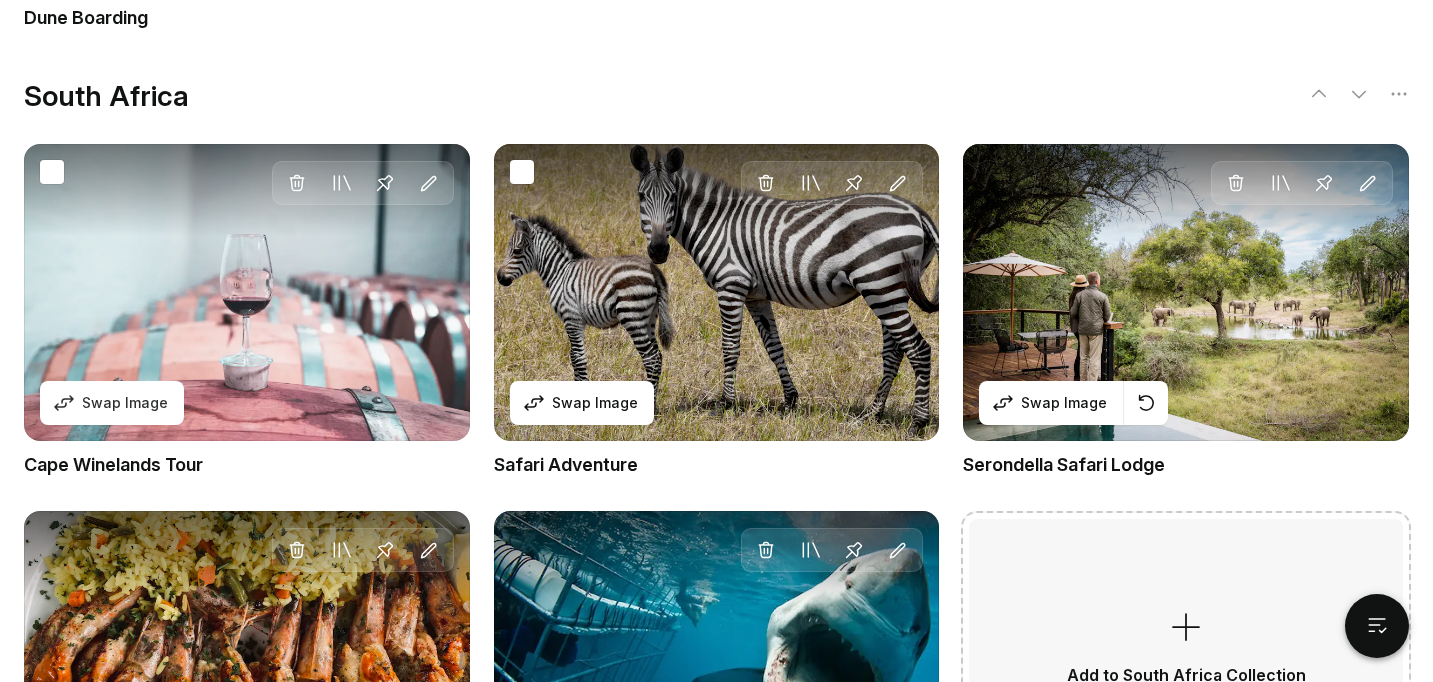 scroll, scrollTop: 0, scrollLeft: 0, axis: both 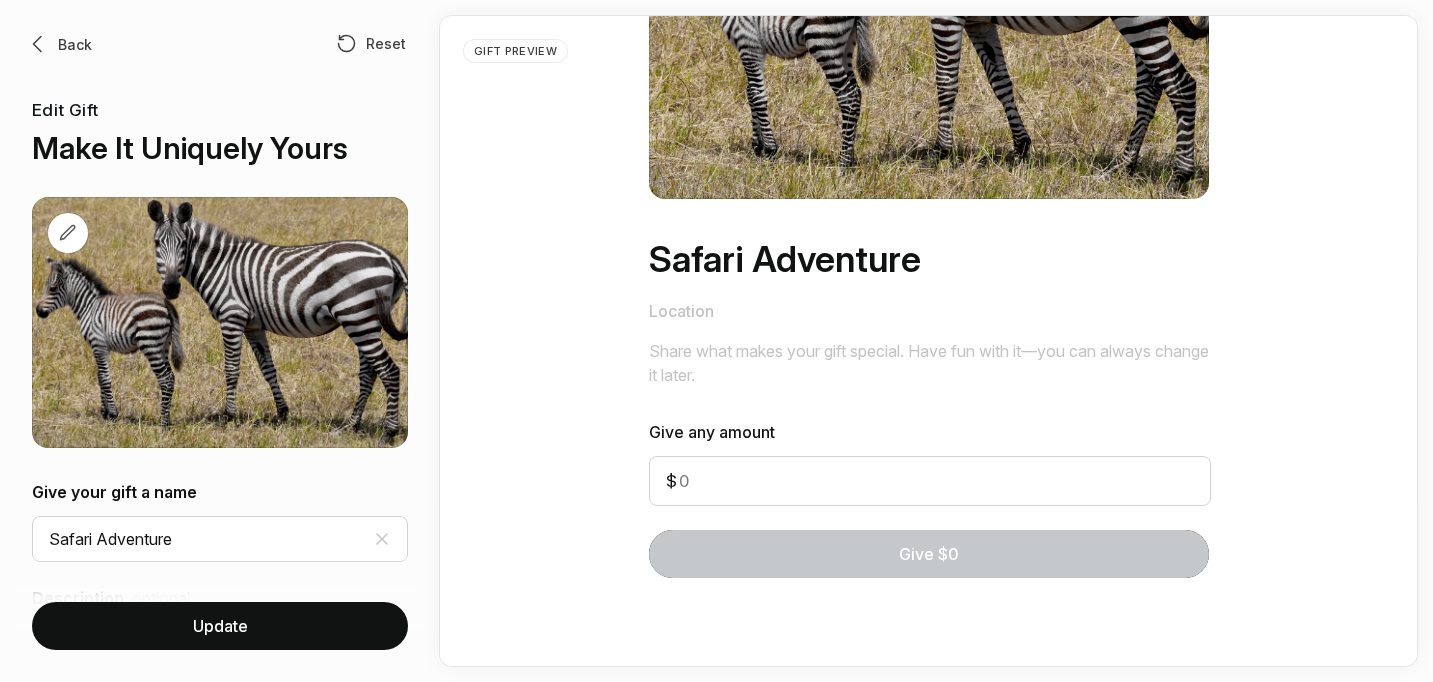 click on "Back" at bounding box center [75, 44] 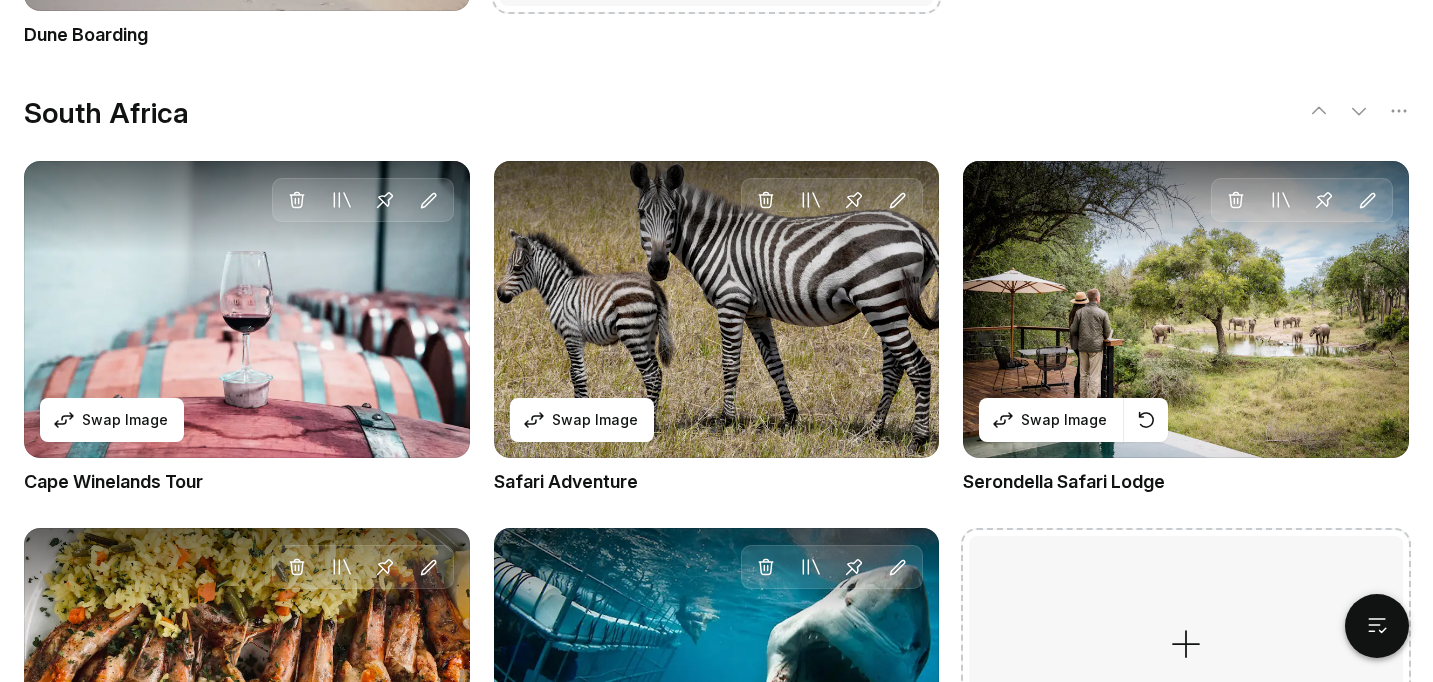 scroll, scrollTop: 1969, scrollLeft: 0, axis: vertical 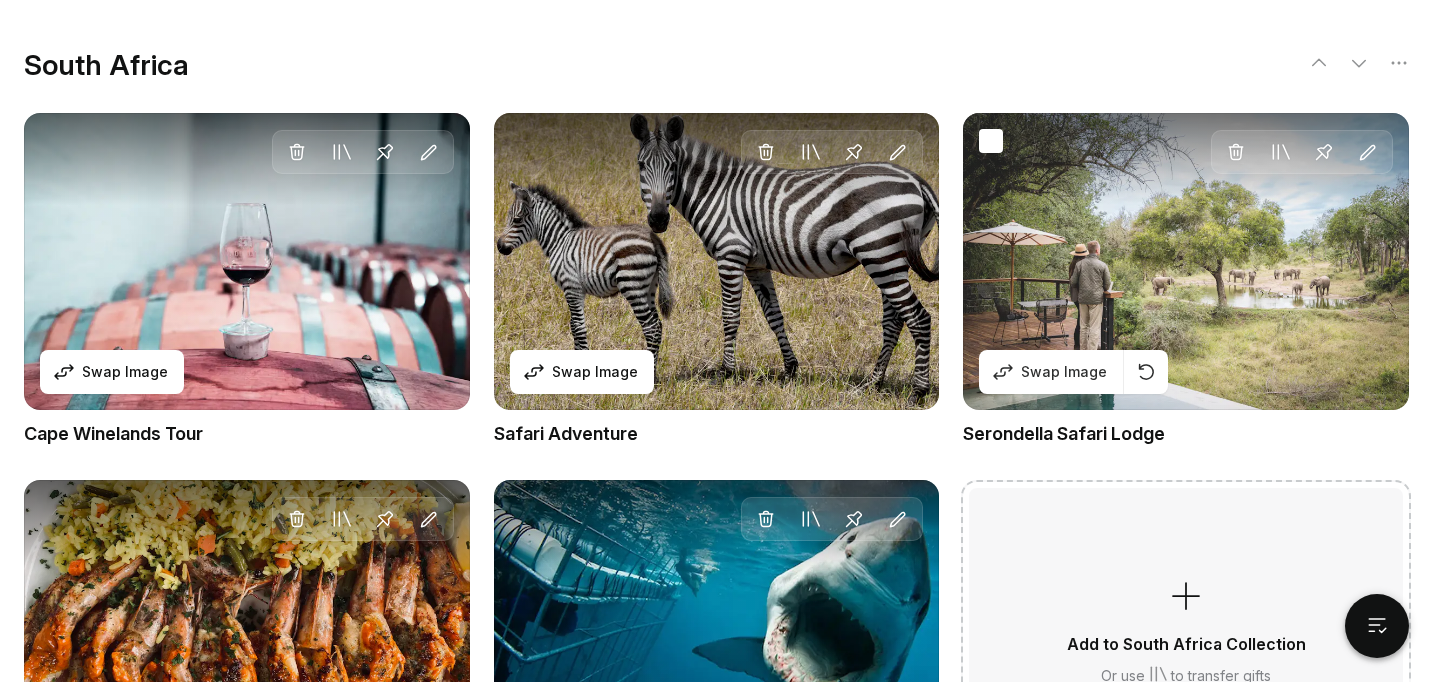 click on "Delete
Move to Collection
Pin
Edit
Swap Image" at bounding box center [1186, 261] 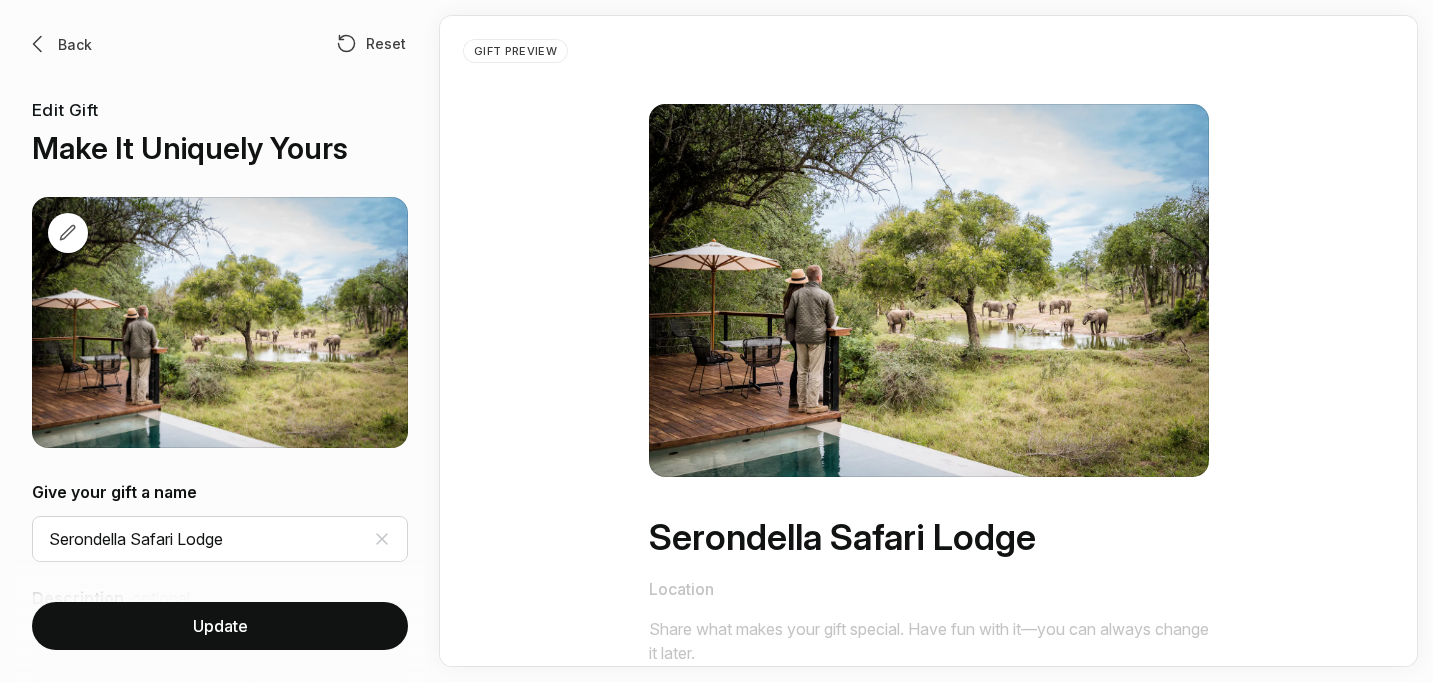 scroll, scrollTop: 0, scrollLeft: 0, axis: both 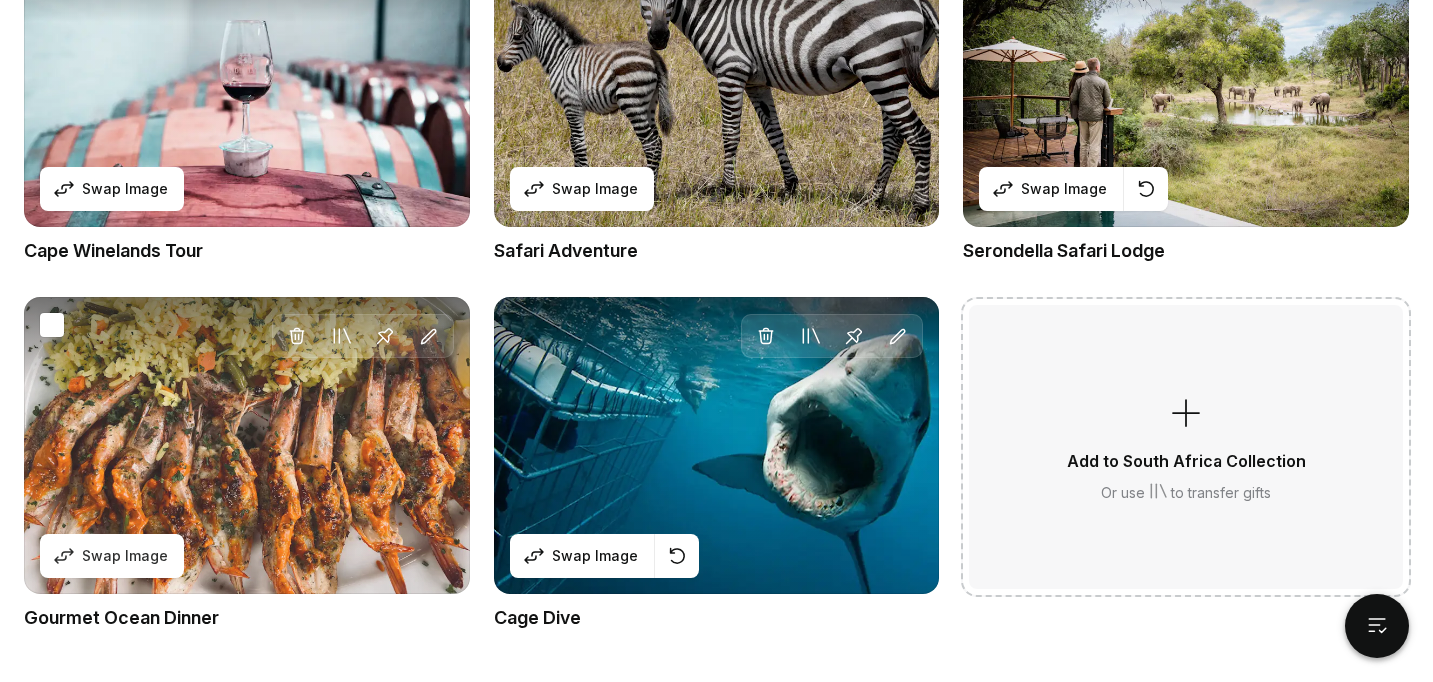 click on "Delete
Move to Collection
Pin
Edit
Swap Image" at bounding box center [247, 445] 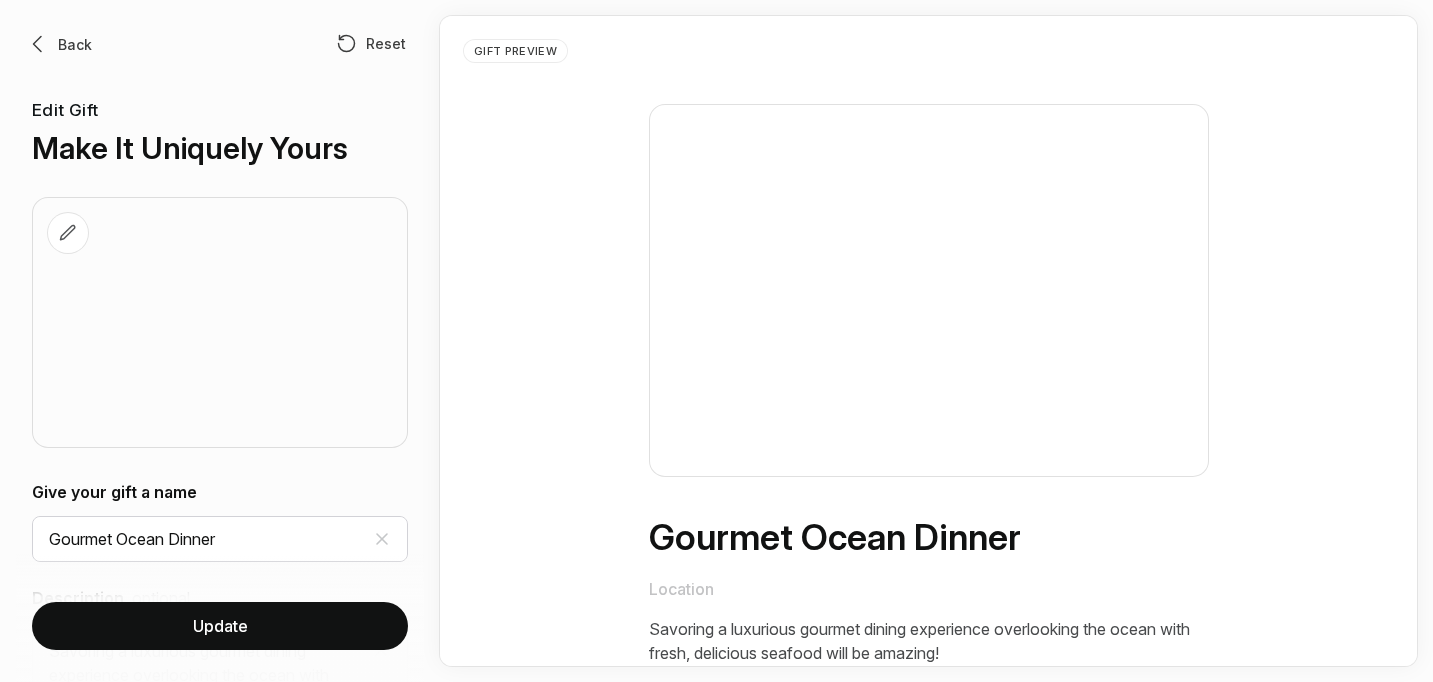 scroll, scrollTop: 0, scrollLeft: 0, axis: both 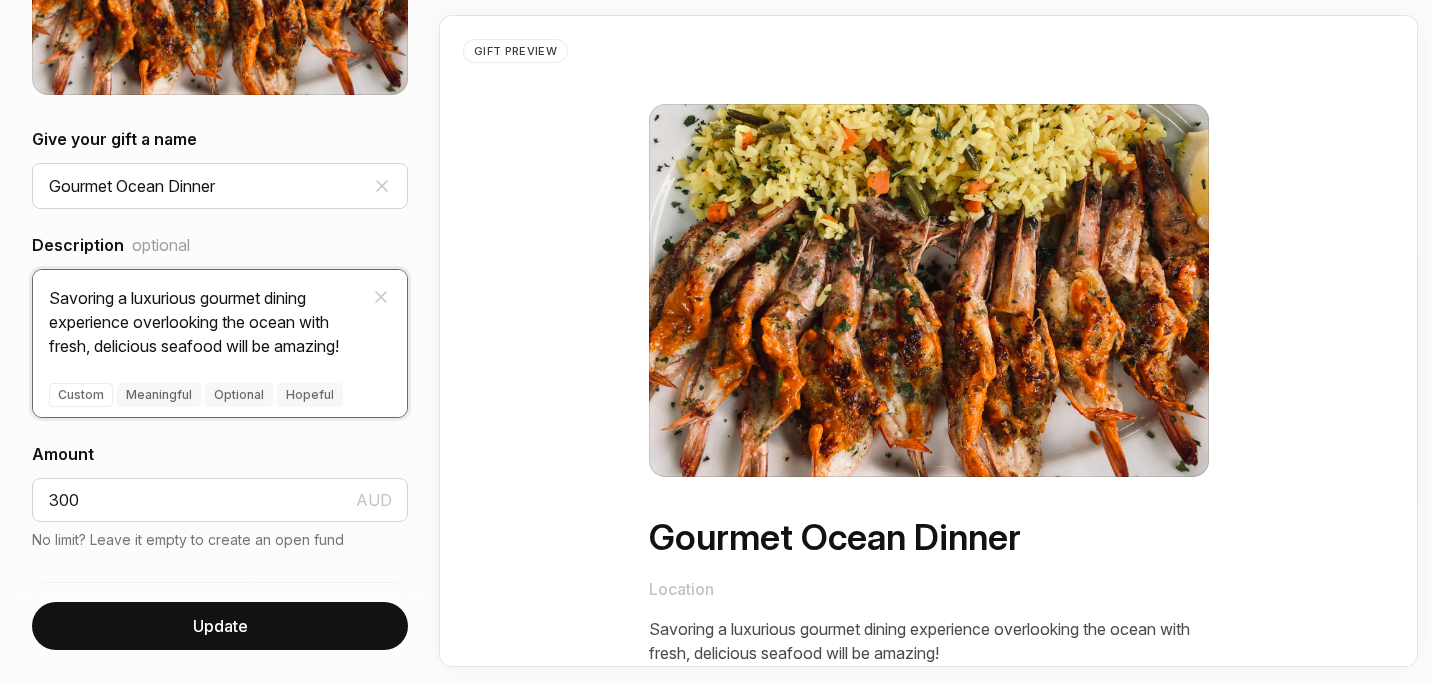 click on "Savoring a luxurious gourmet dining experience overlooking the ocean with fresh, delicious seafood will be amazing!" at bounding box center (220, 314) 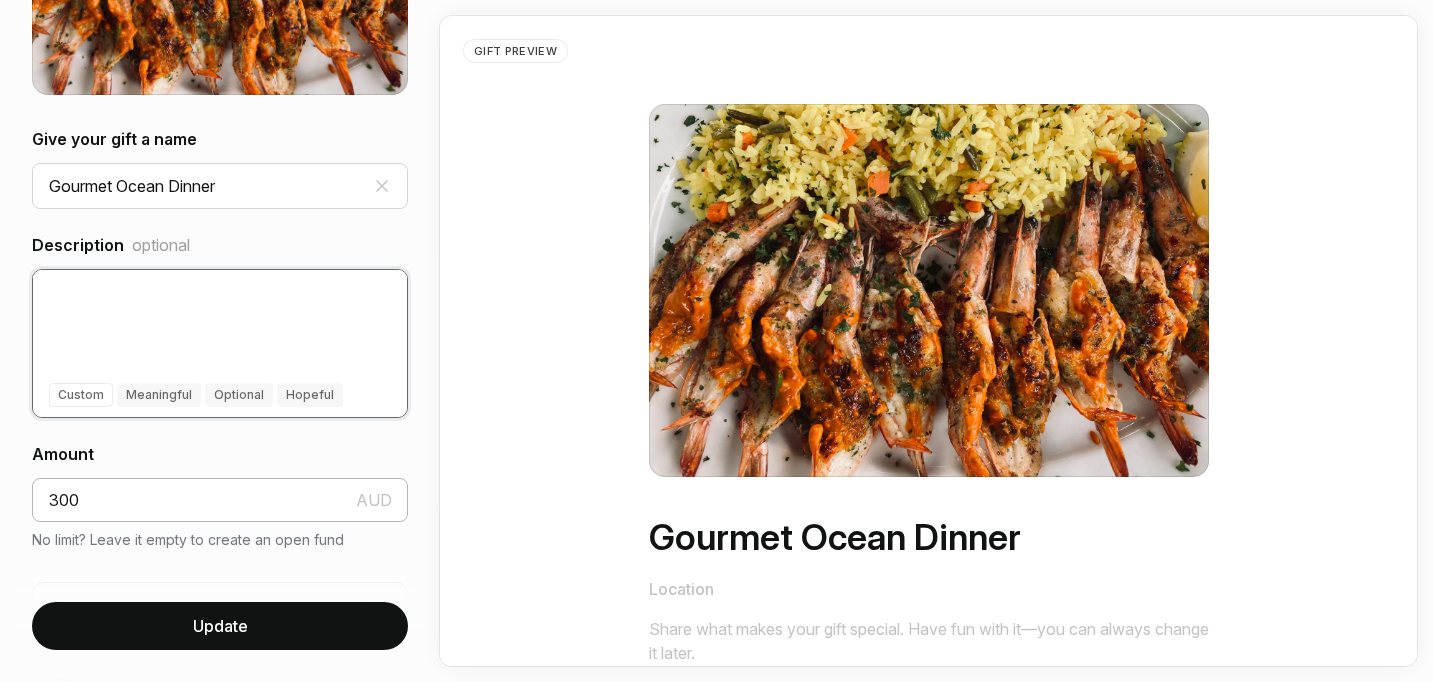 type 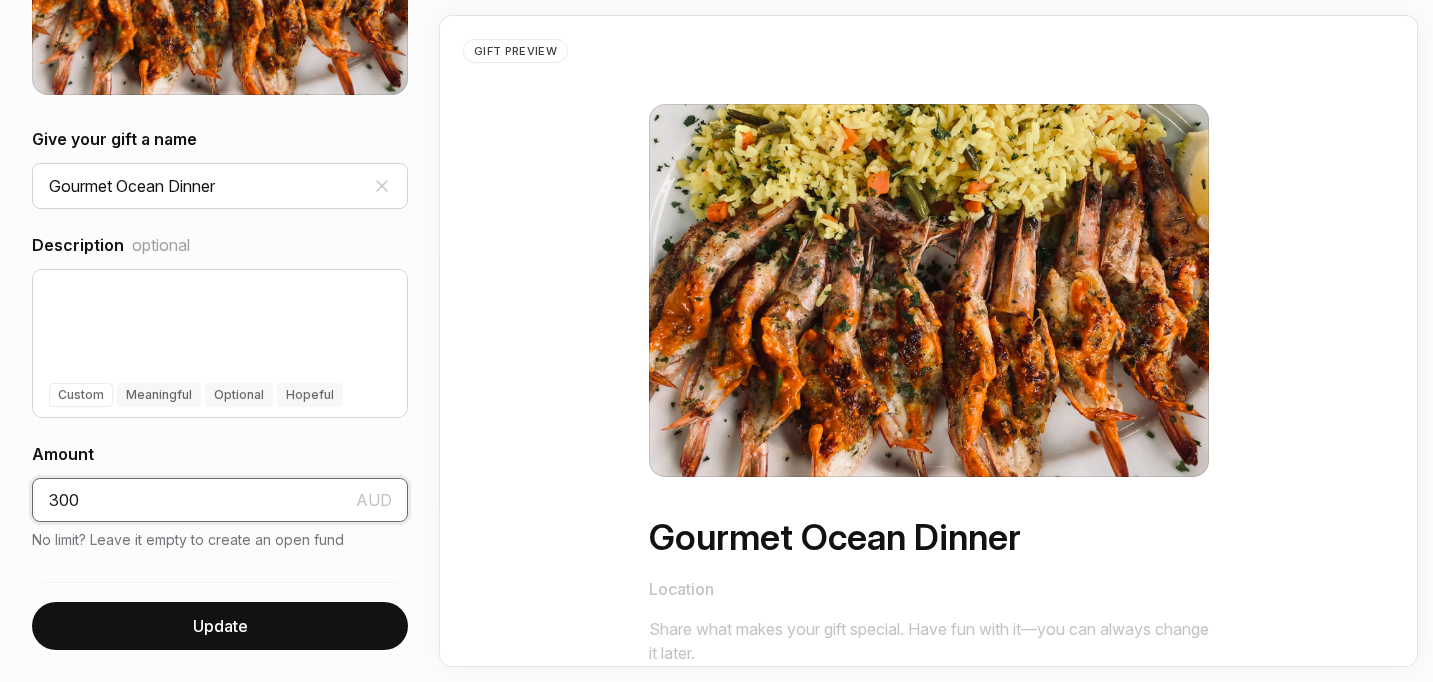 click on "300" at bounding box center (220, 500) 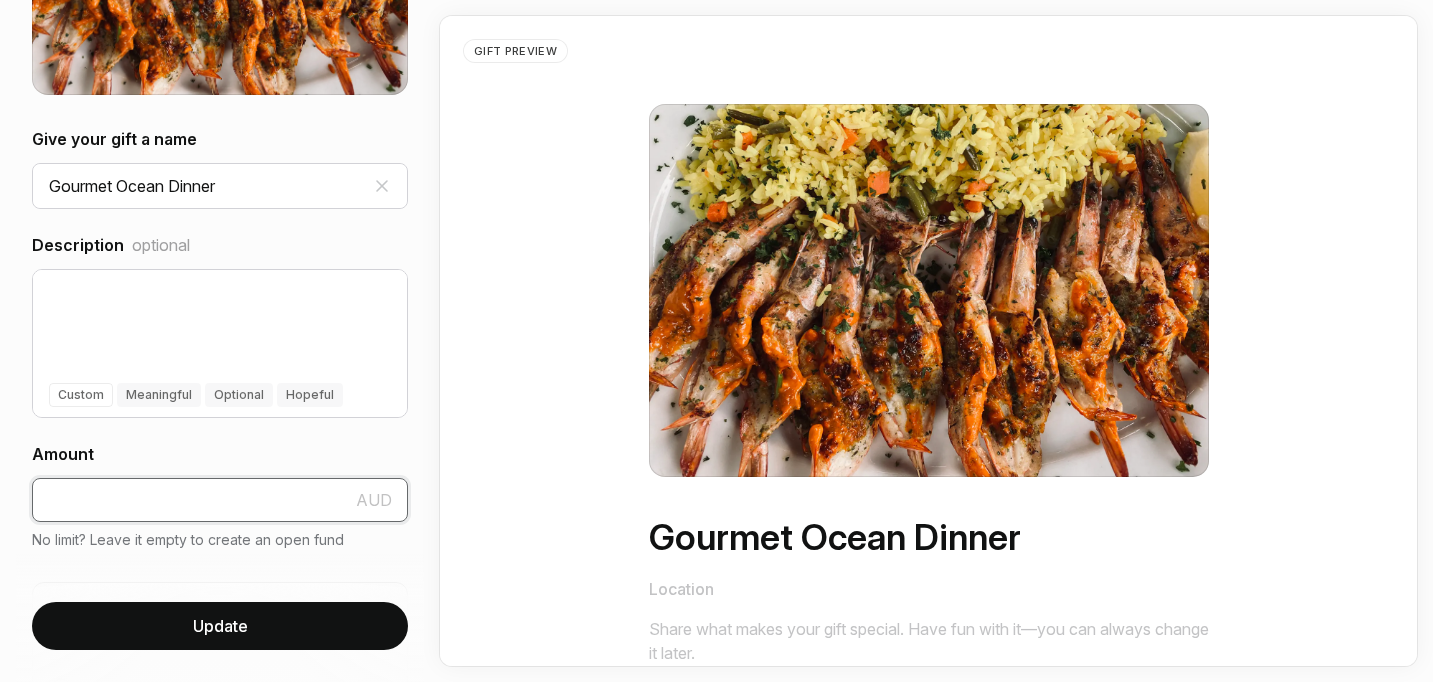 type 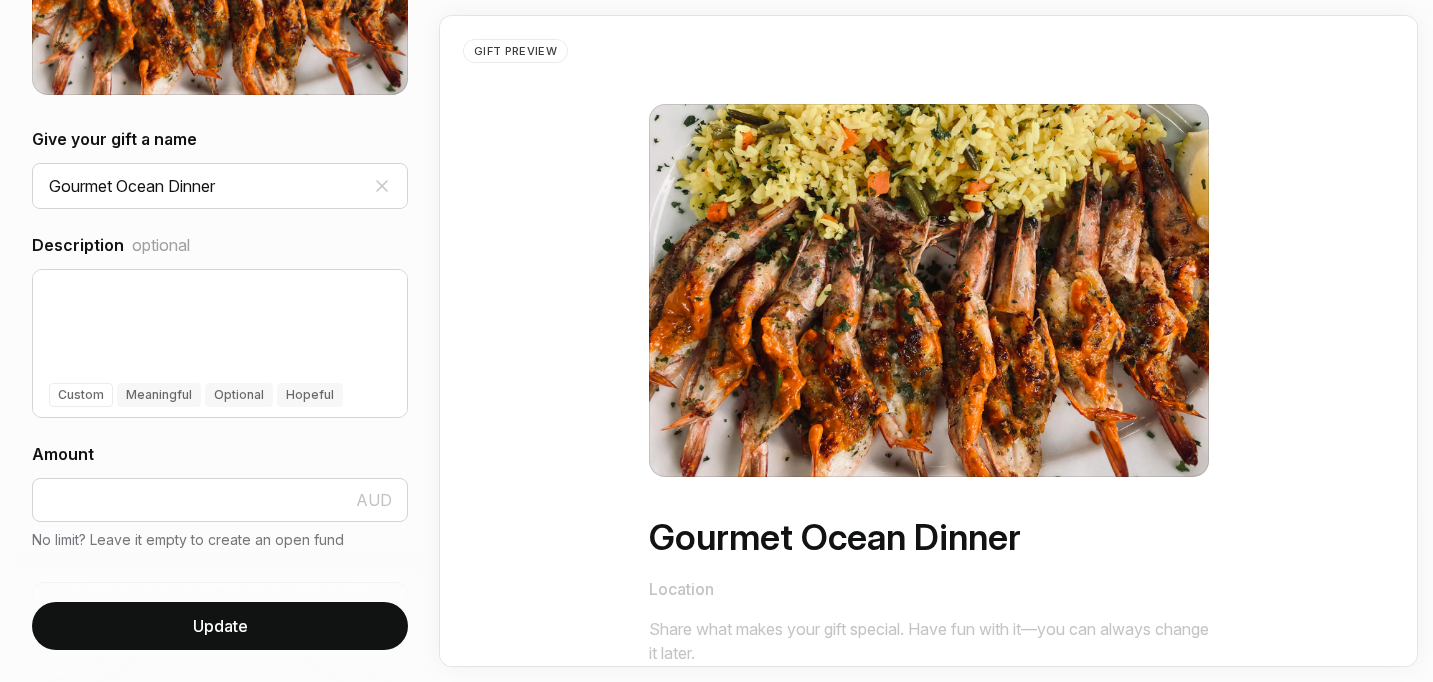 click on "Update" at bounding box center [220, 626] 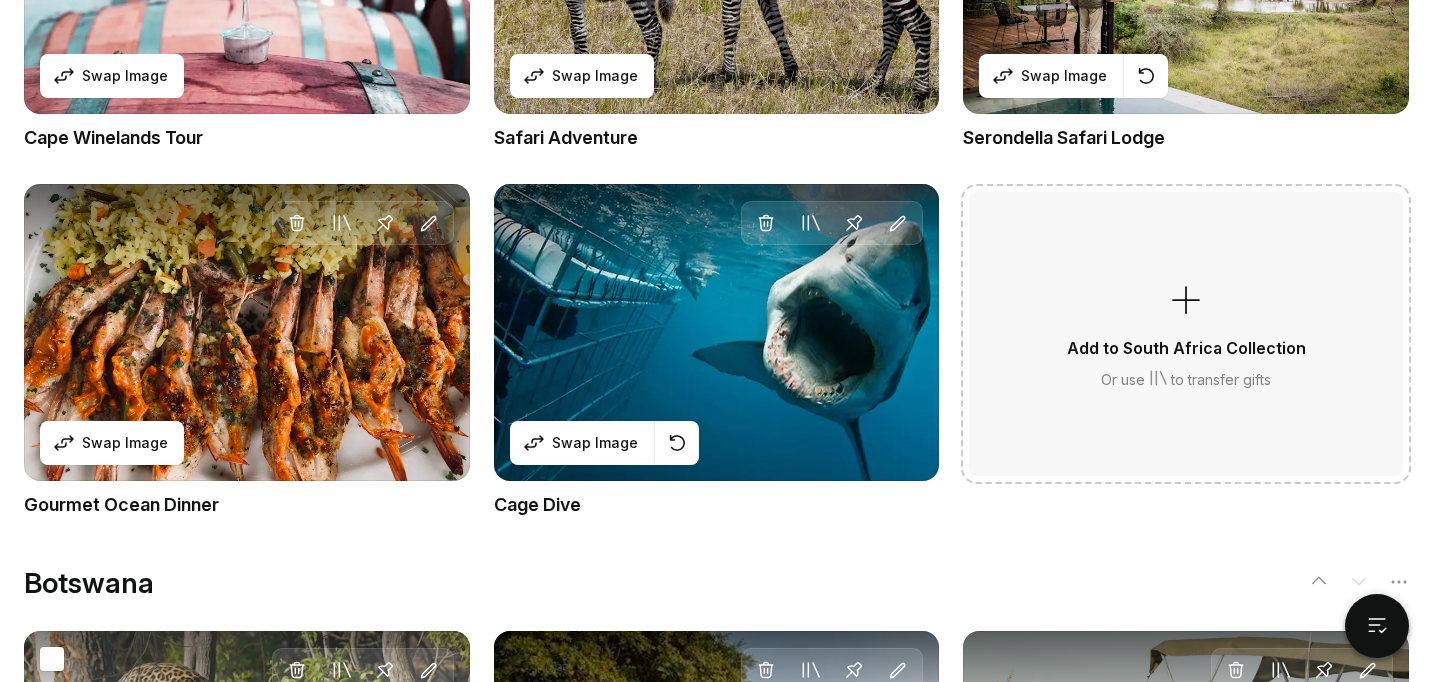 scroll, scrollTop: 2270, scrollLeft: 0, axis: vertical 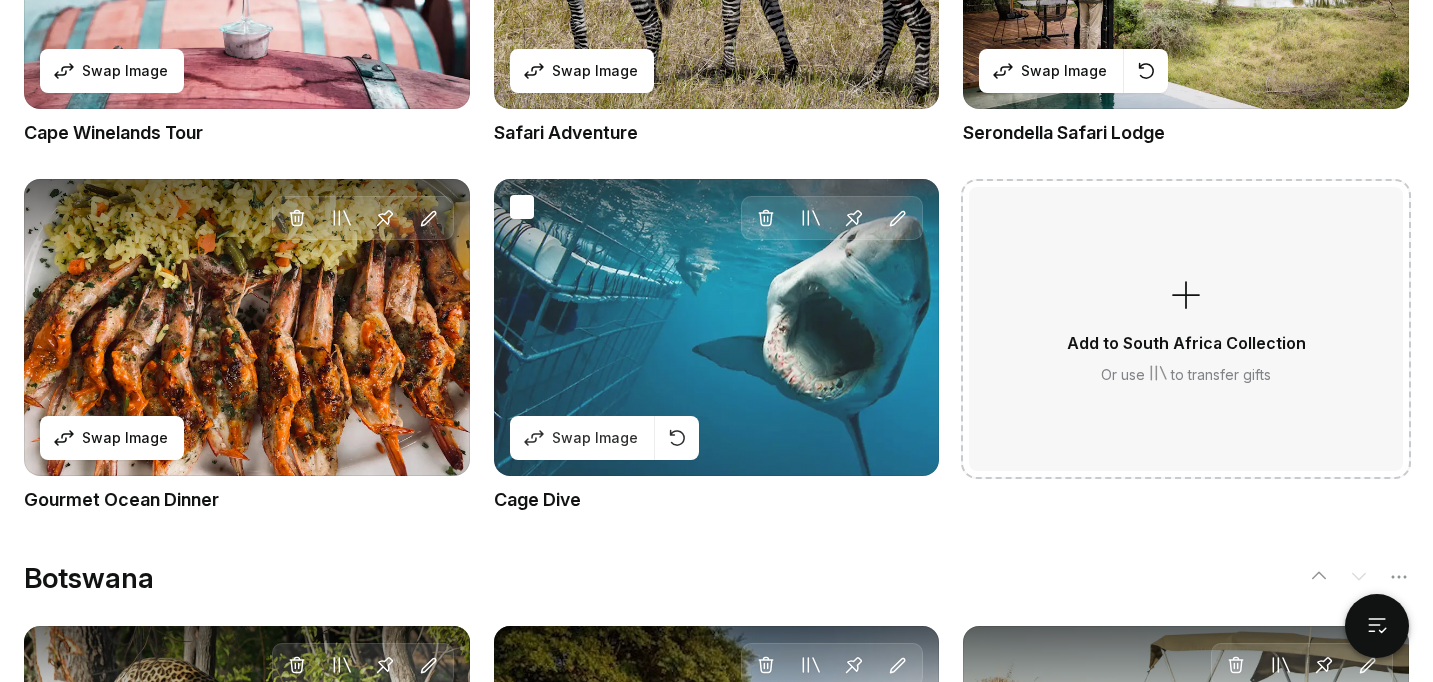 click on "Delete
Move to Collection
Pin
Edit
Swap Image" at bounding box center [717, 327] 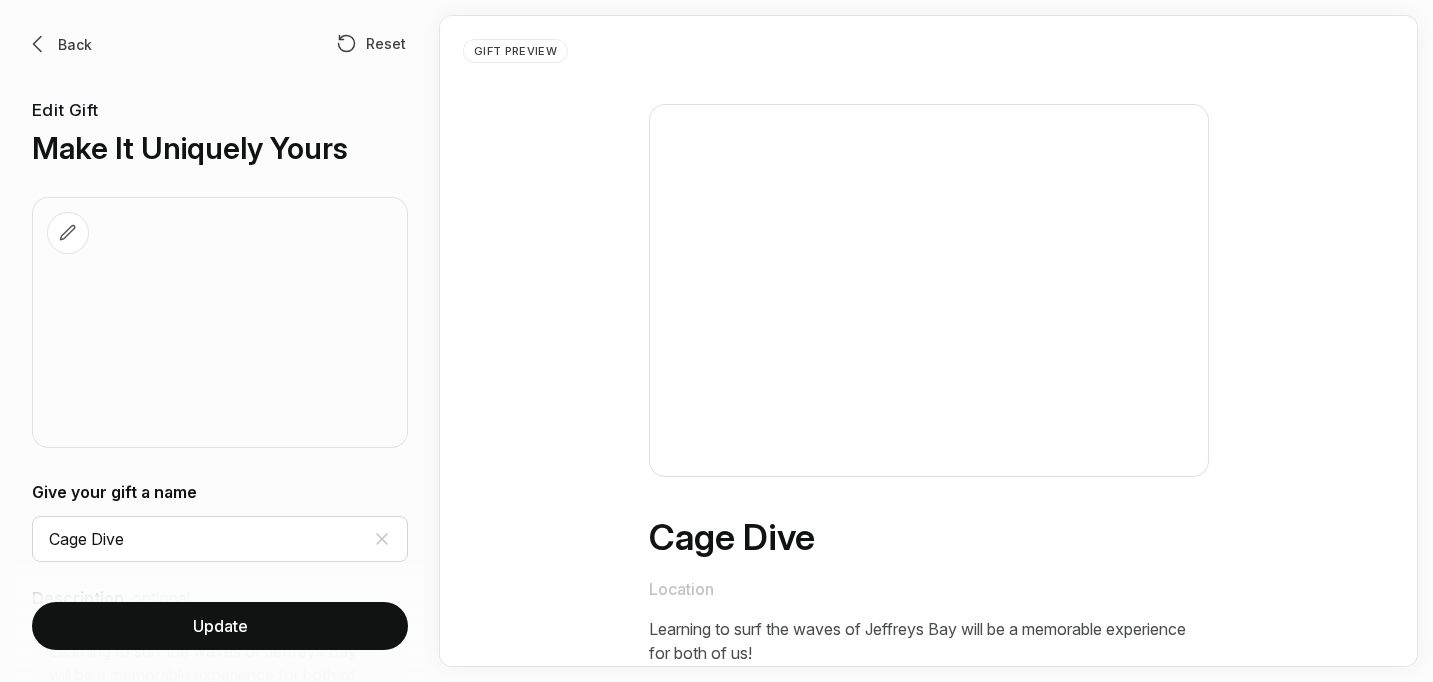 scroll, scrollTop: 0, scrollLeft: 0, axis: both 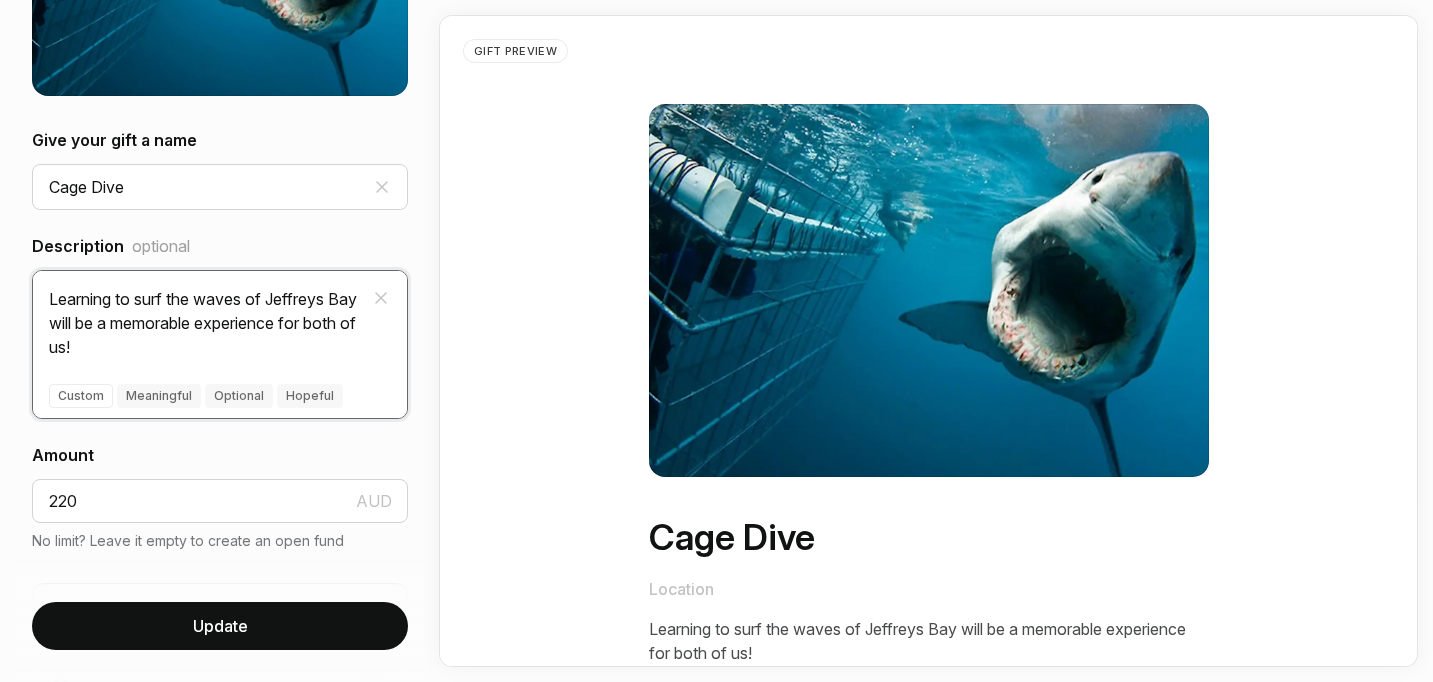 click on "Learning to surf the waves of Jeffreys Bay will be a memorable experience for both of us!" at bounding box center [220, 315] 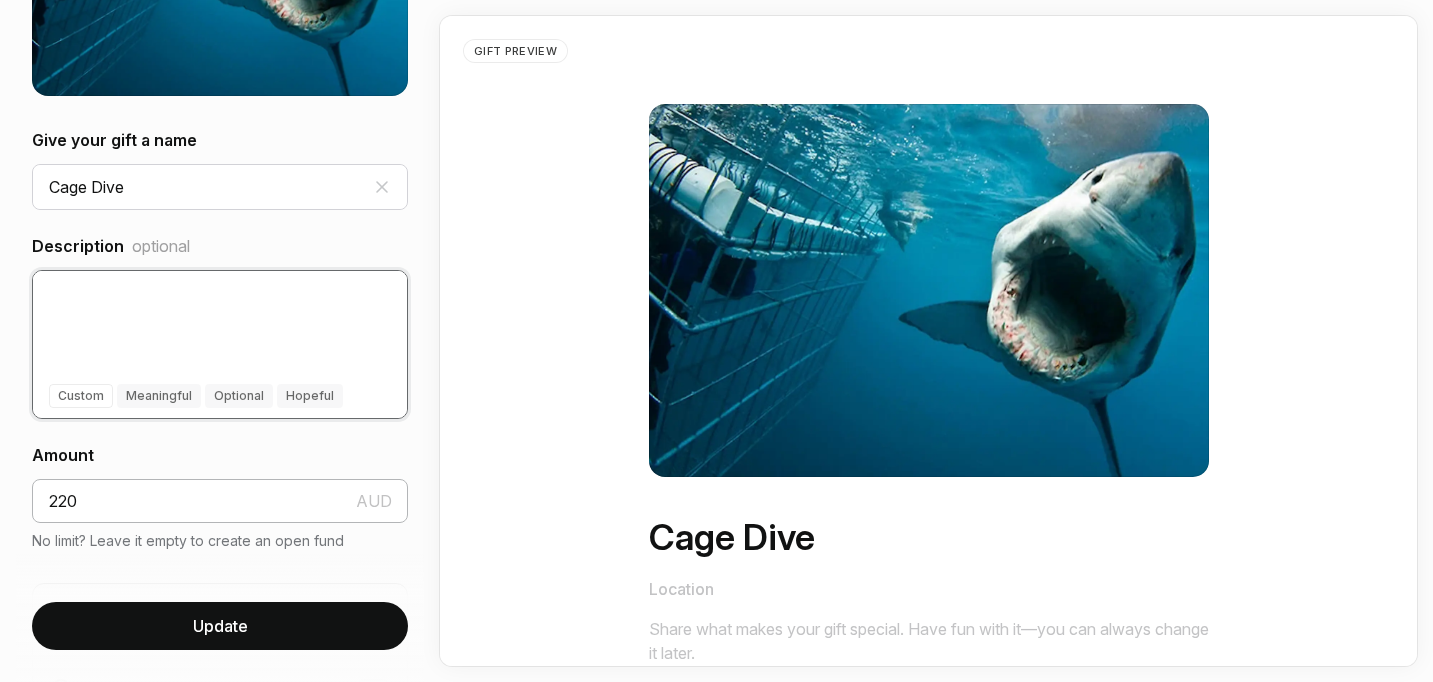 type 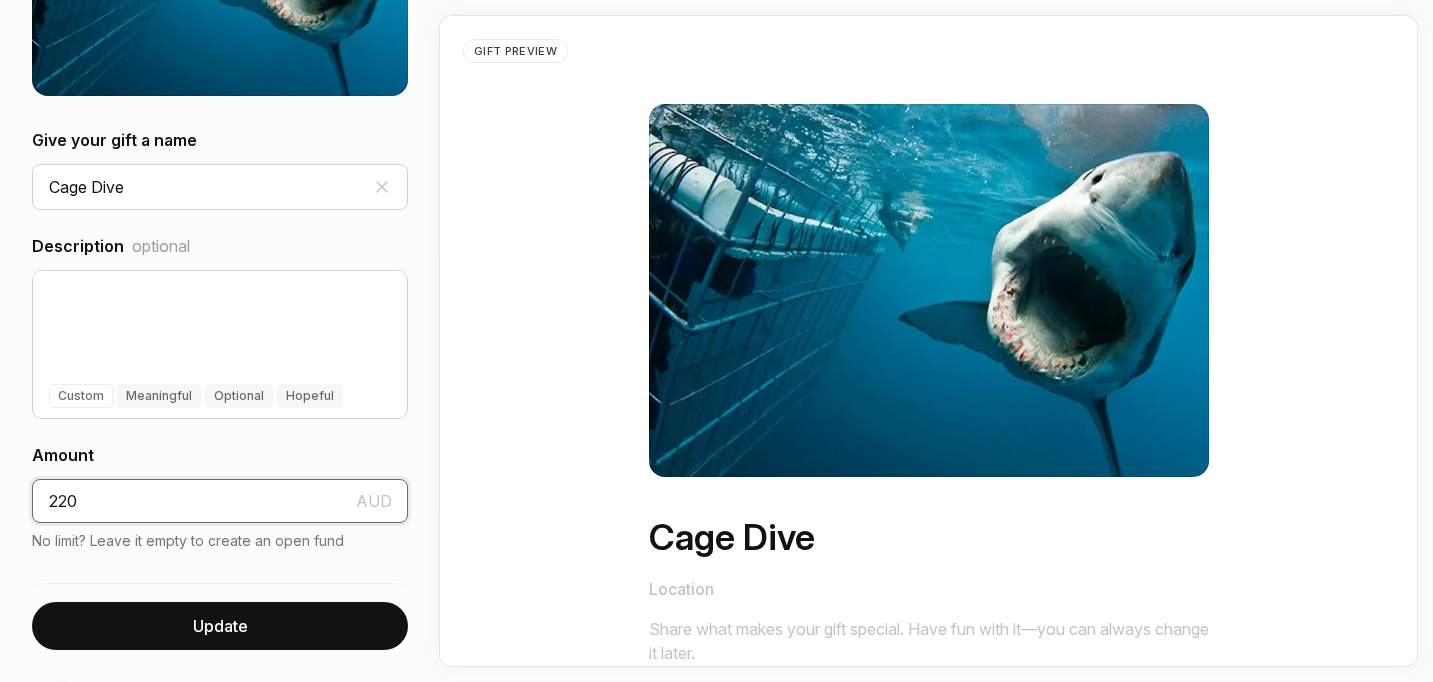 click on "220" at bounding box center (220, 501) 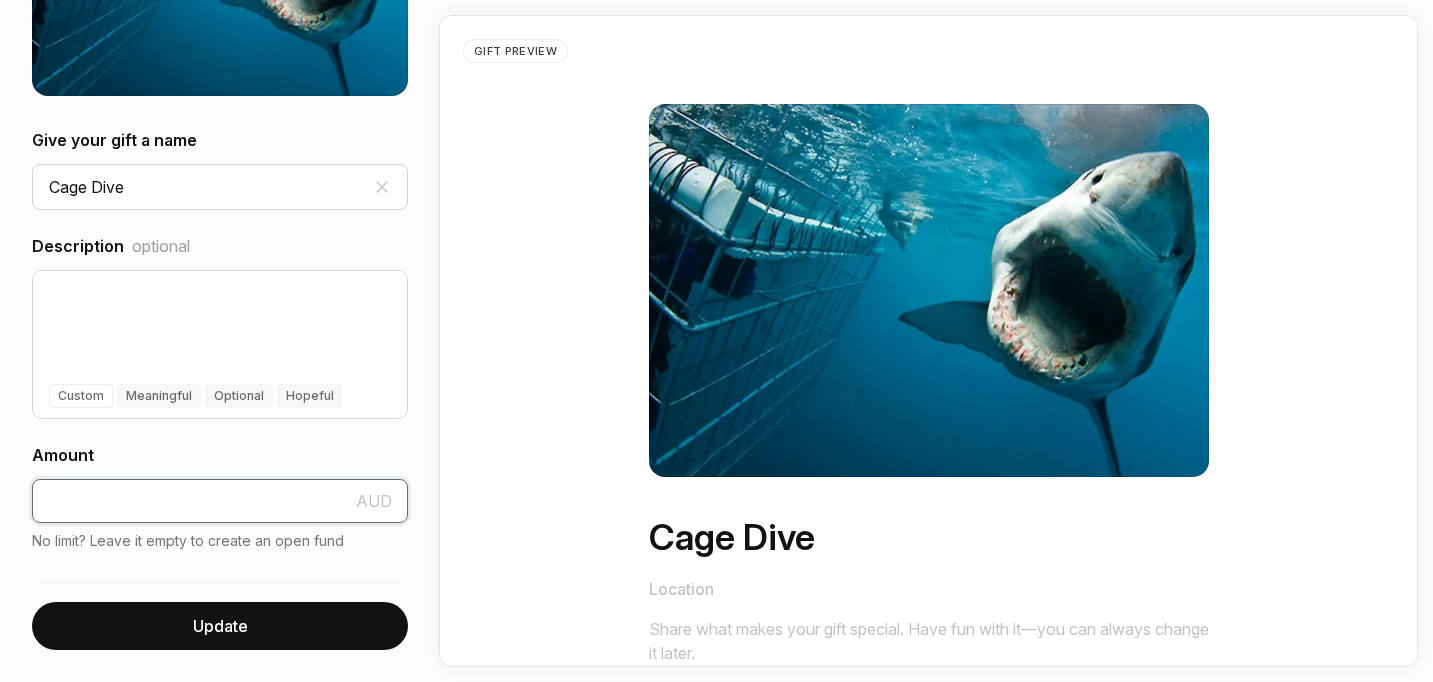 type 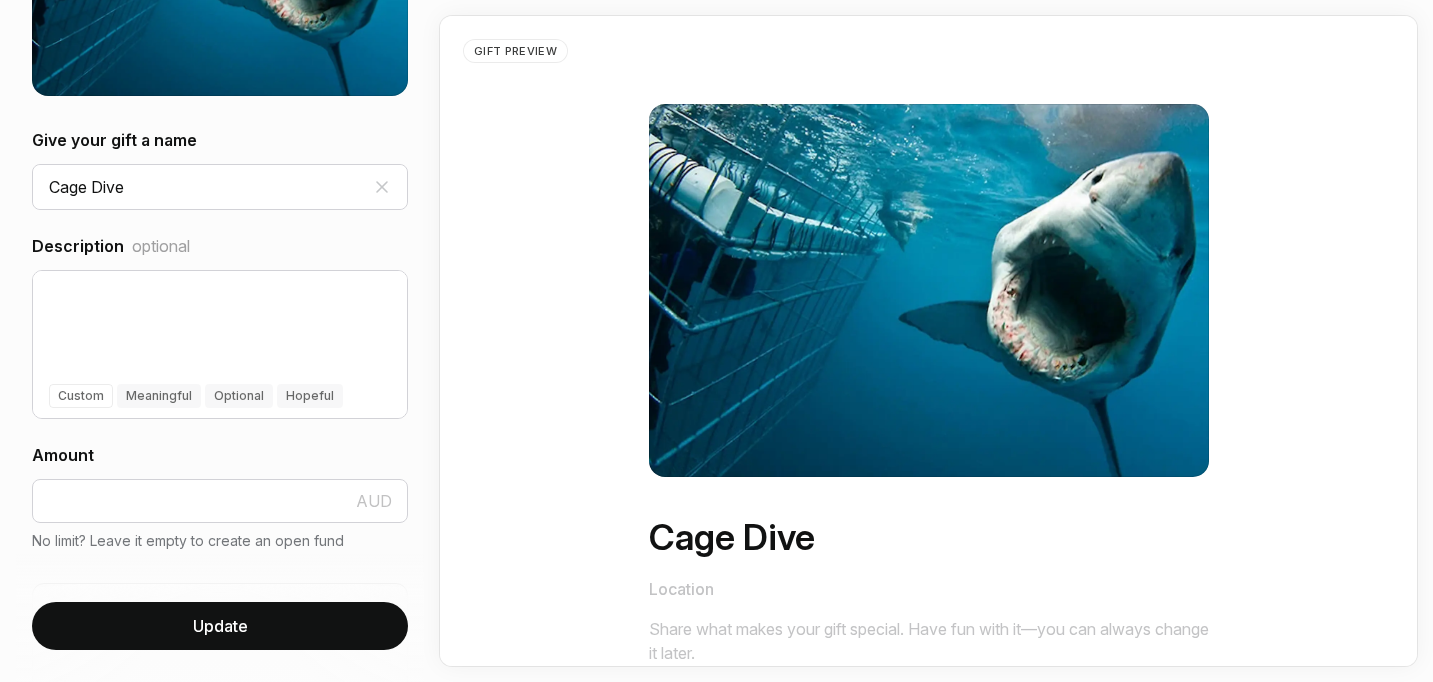click on "Update" at bounding box center [220, 626] 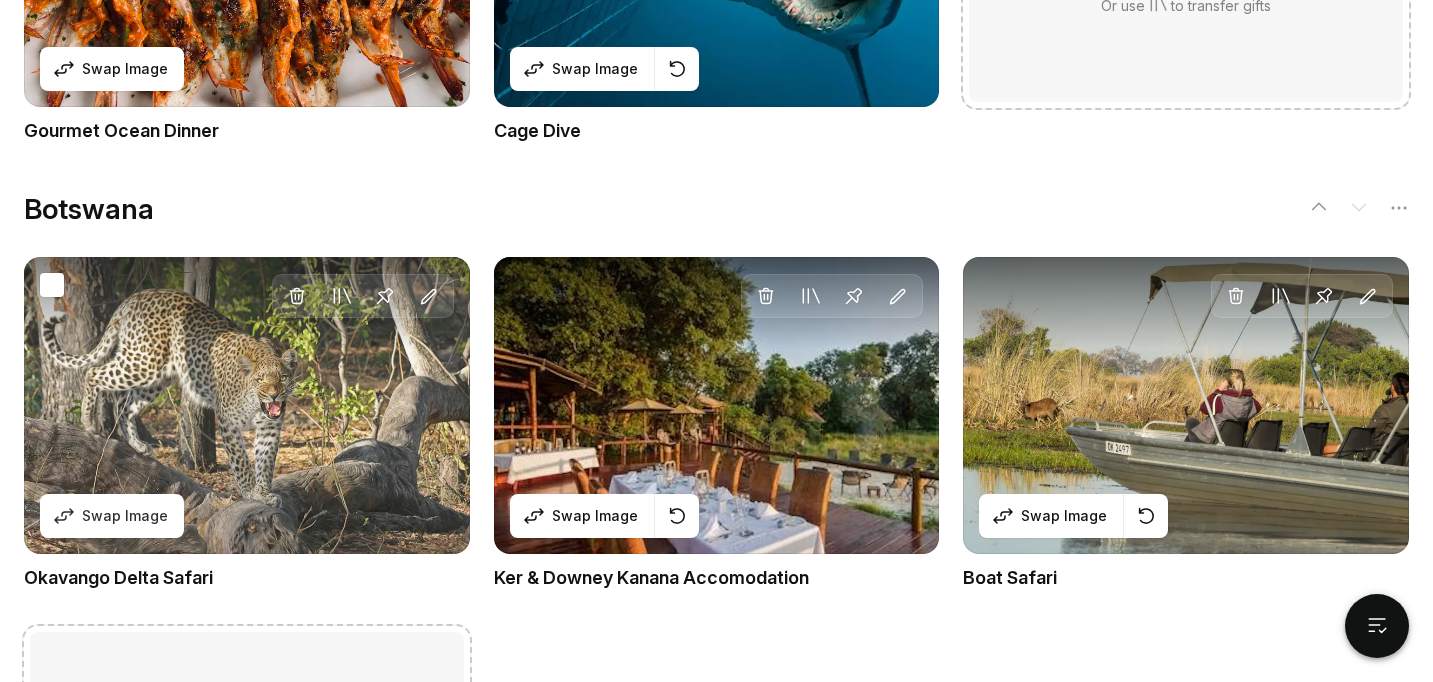 scroll, scrollTop: 2640, scrollLeft: 0, axis: vertical 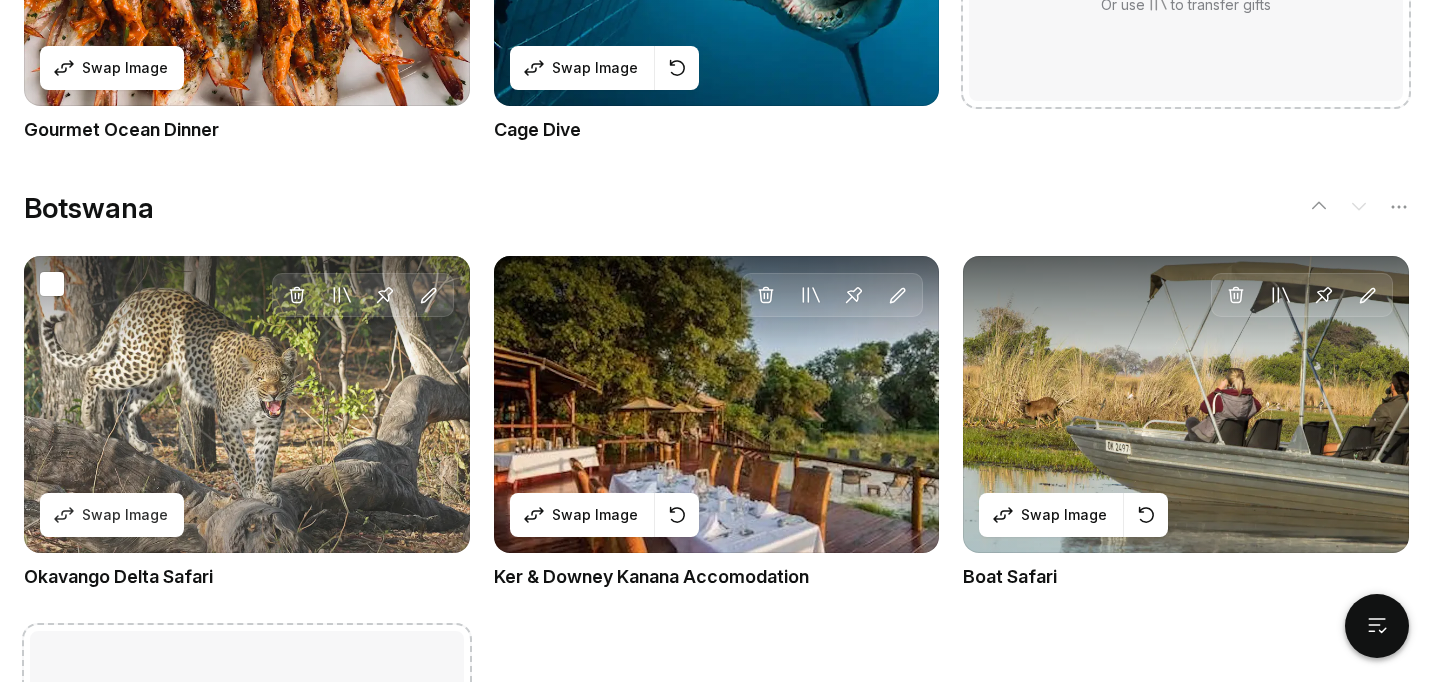 click on "Delete
Move to Collection
Pin
Edit
Swap Image" at bounding box center [247, 404] 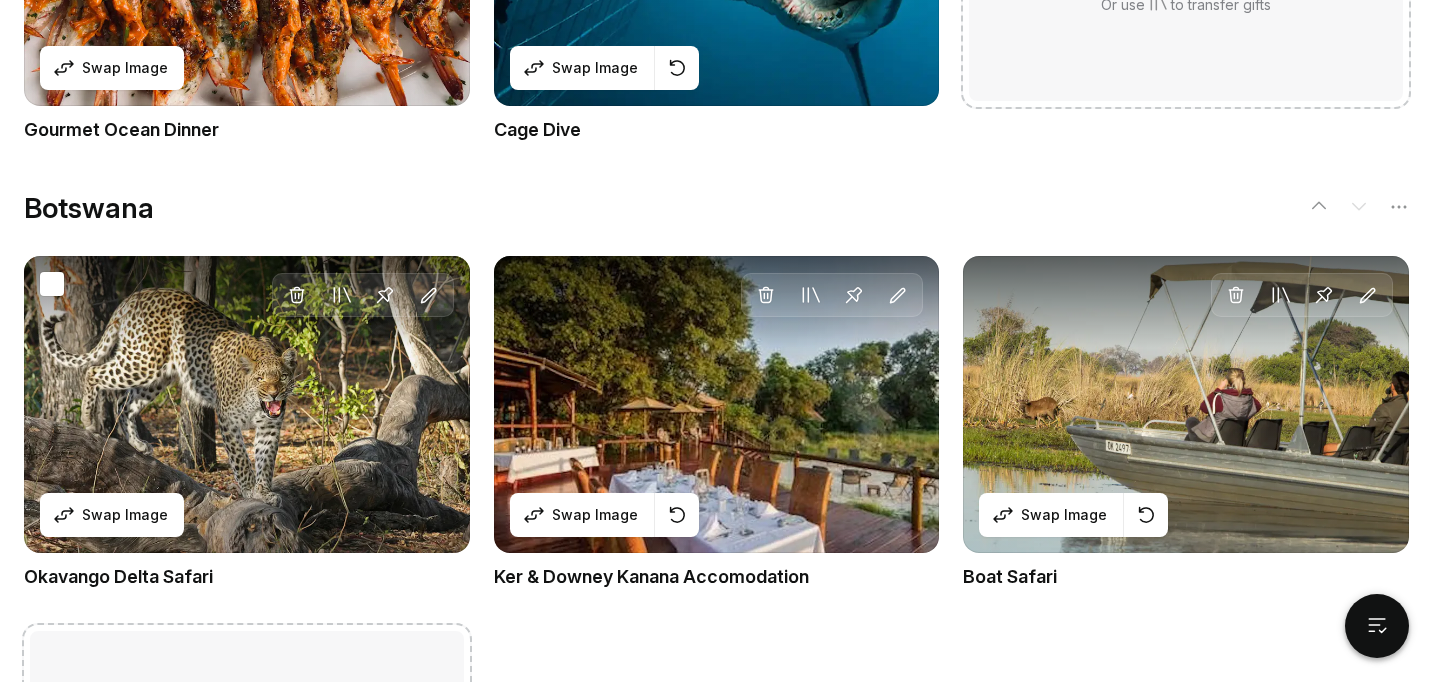 scroll, scrollTop: 0, scrollLeft: 0, axis: both 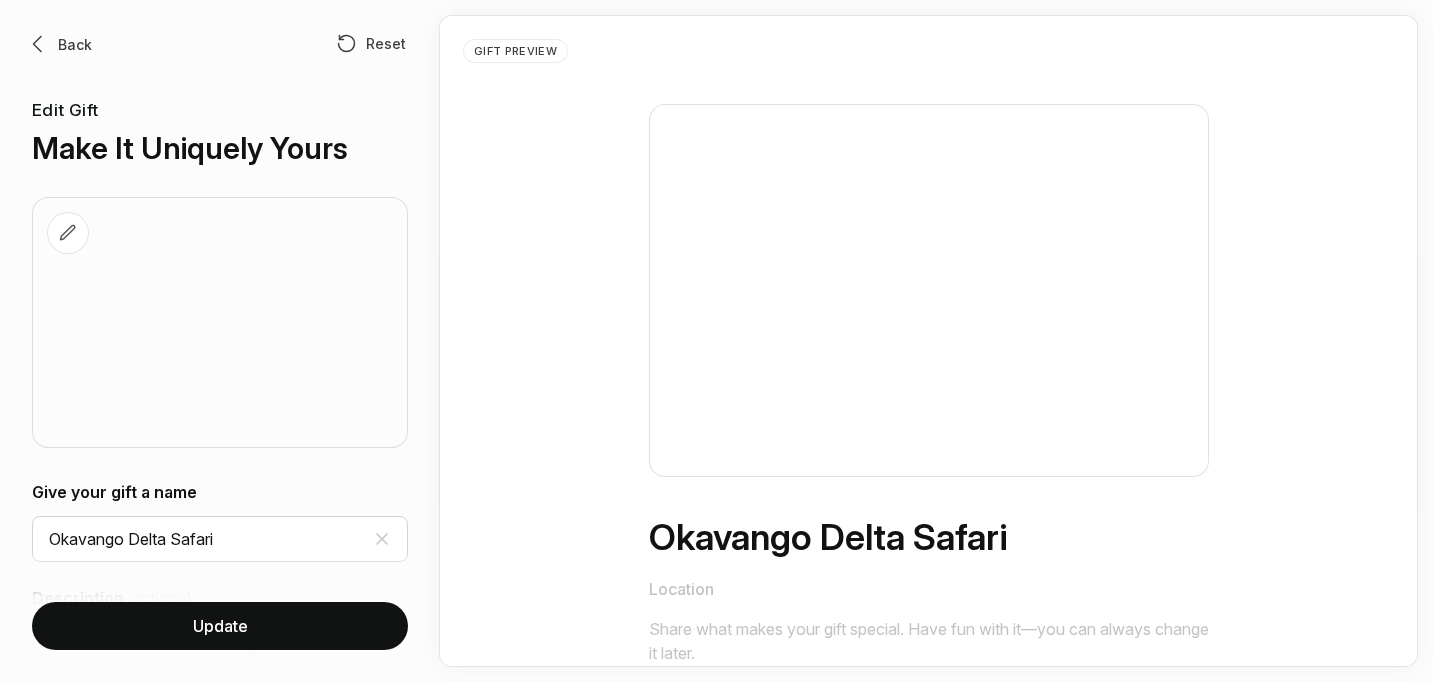 click on "Back" at bounding box center (75, 44) 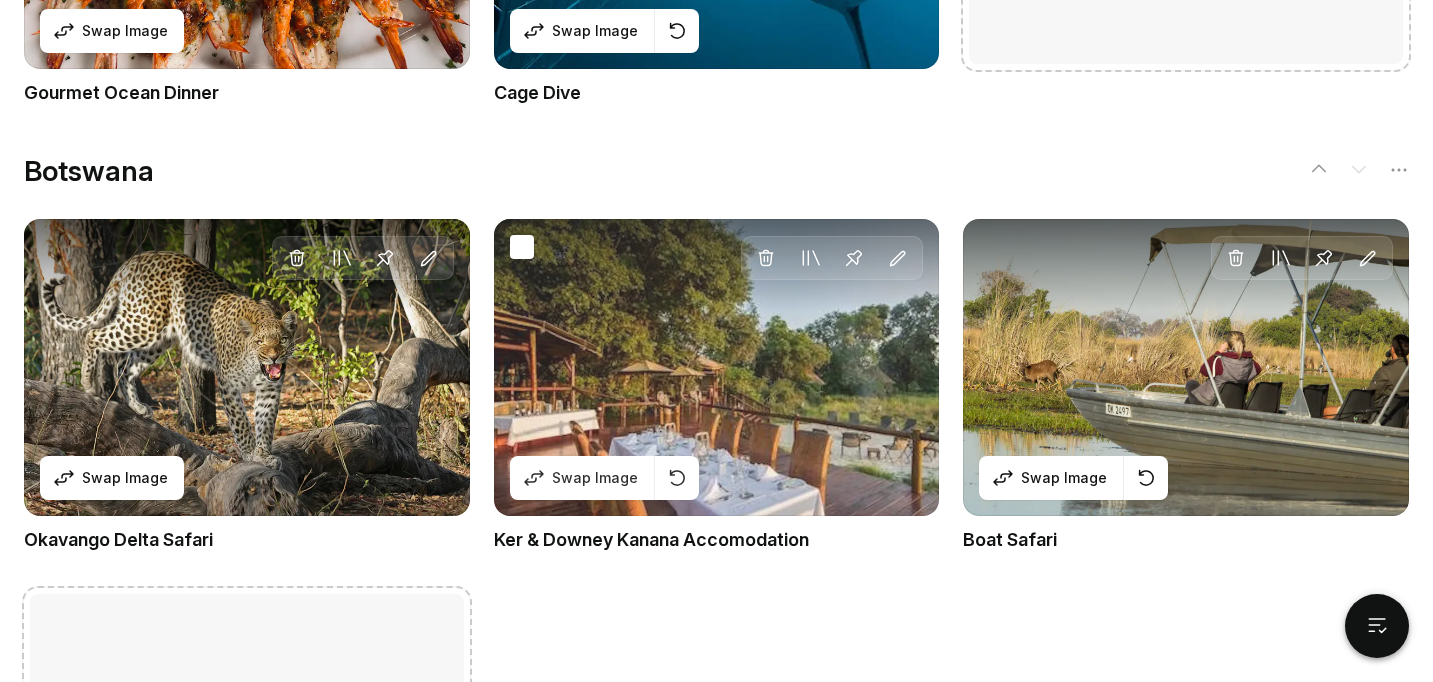 scroll, scrollTop: 2727, scrollLeft: 0, axis: vertical 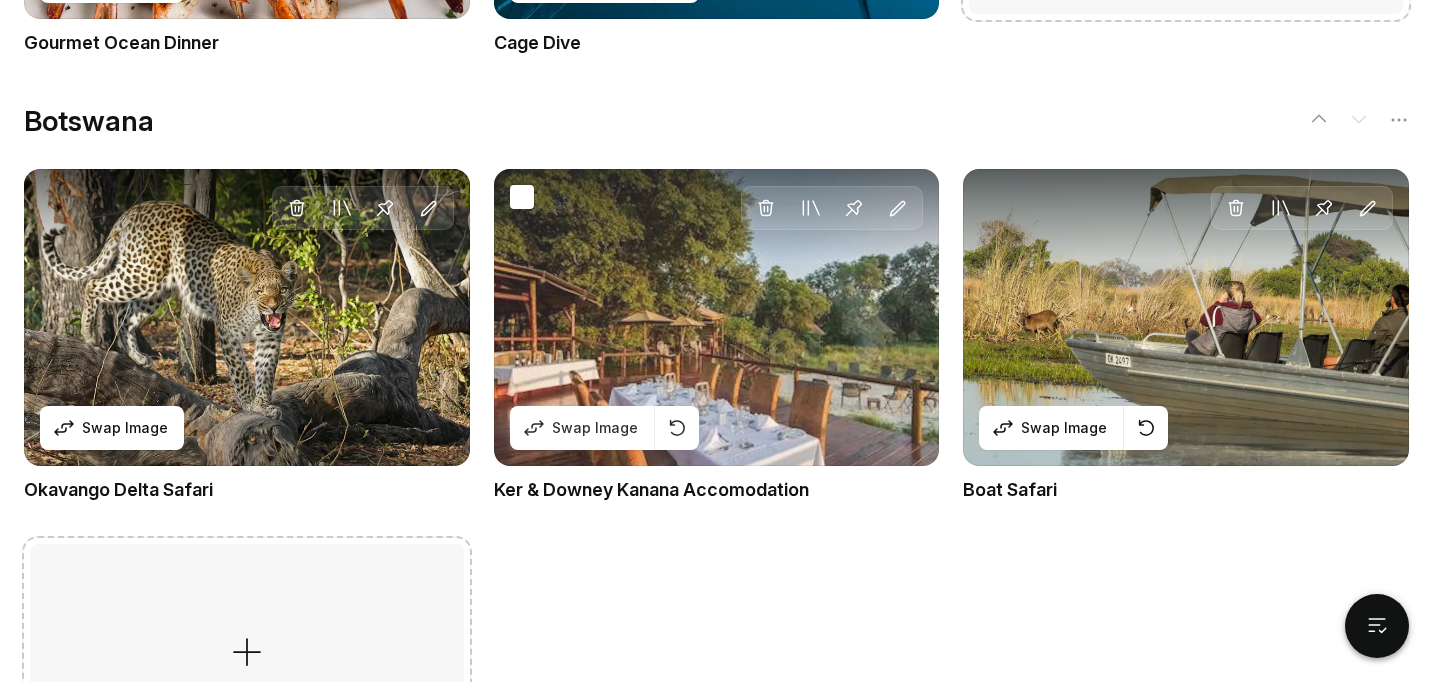 click on "Delete
Move to Collection
Pin
Edit
Swap Image" at bounding box center [717, 317] 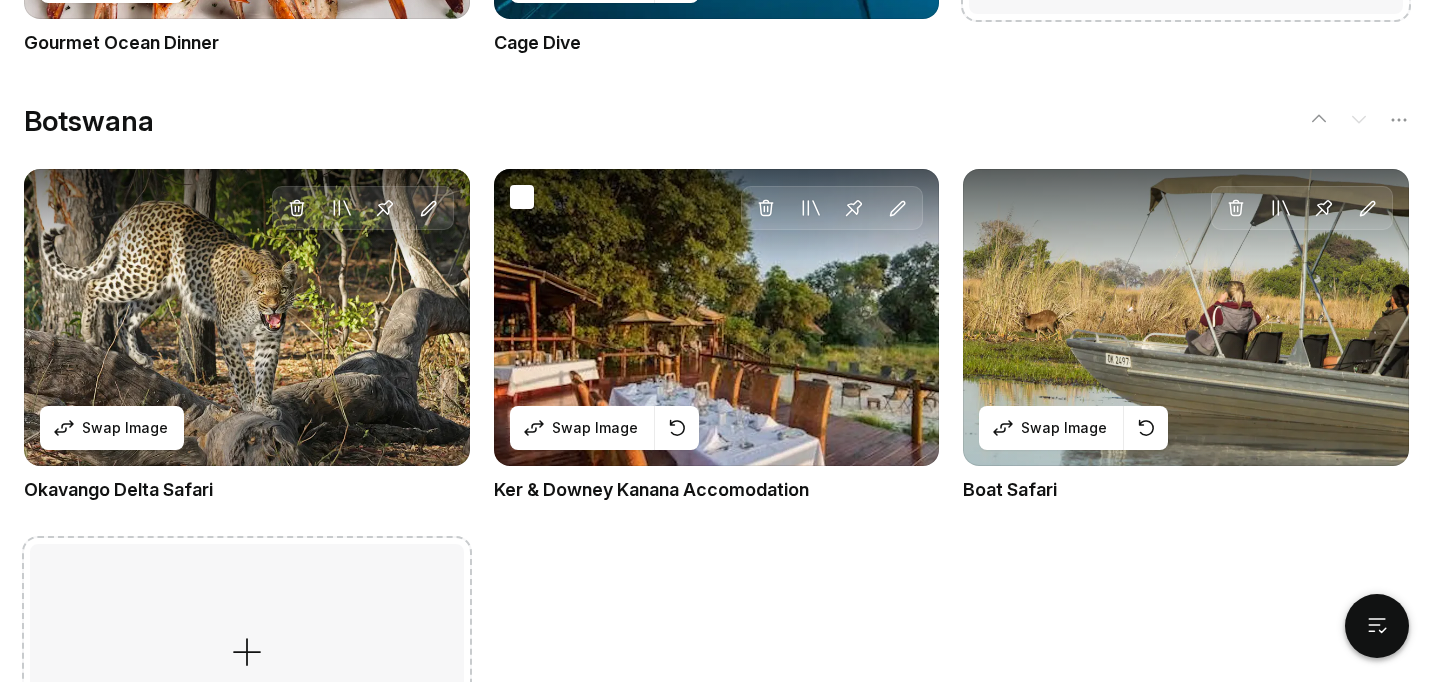 scroll, scrollTop: 0, scrollLeft: 0, axis: both 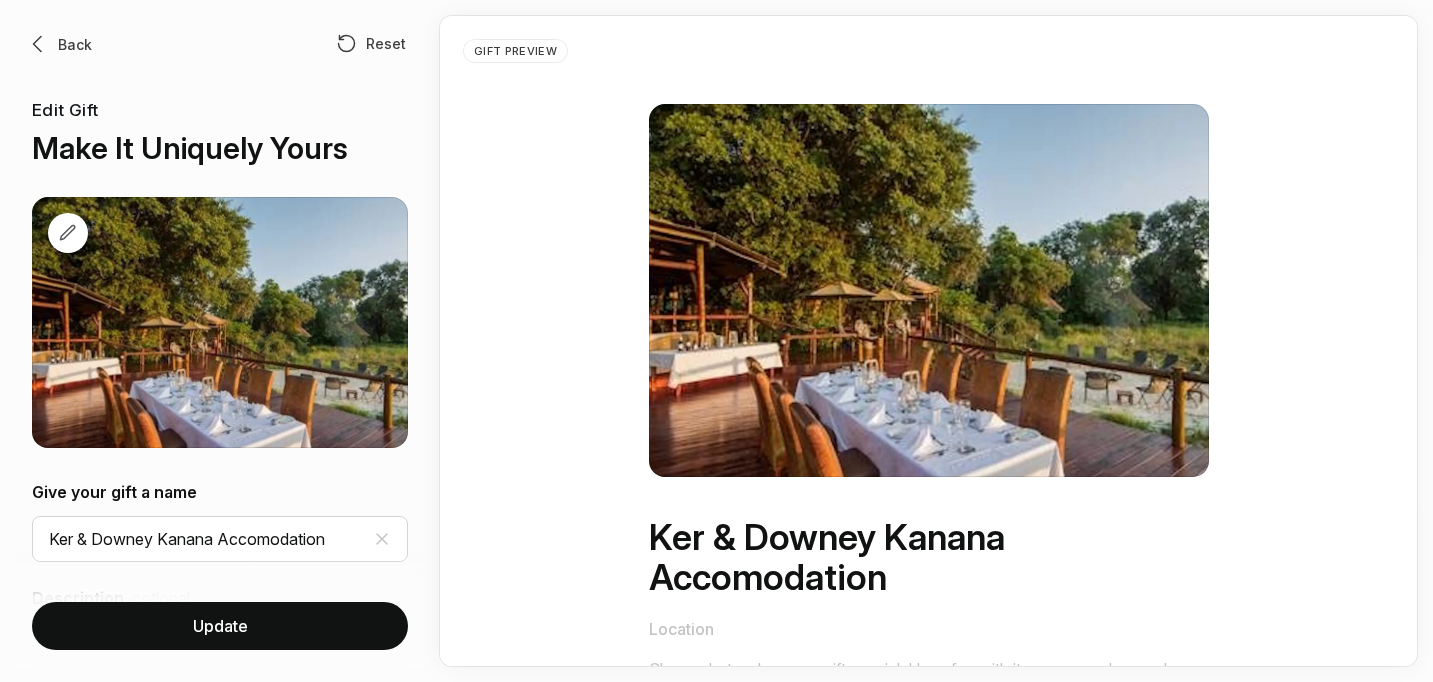 click on "Back" at bounding box center [75, 44] 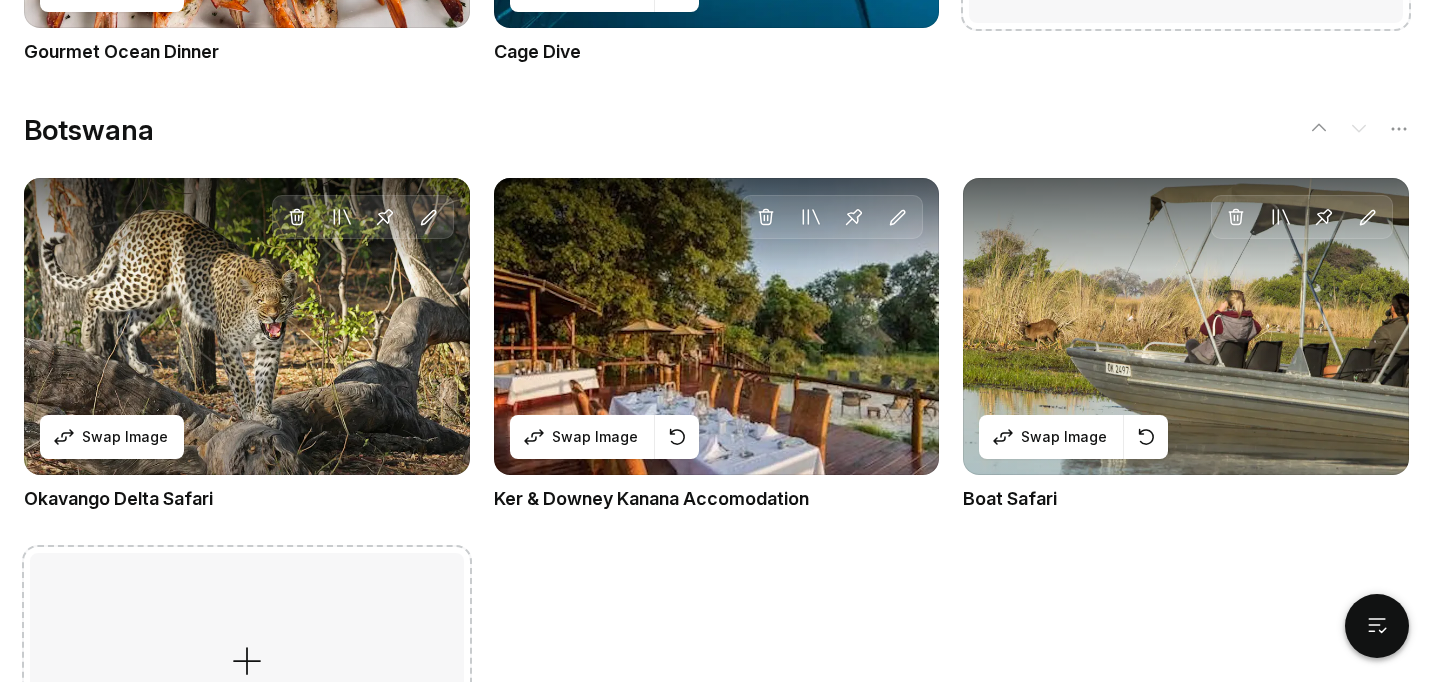 scroll, scrollTop: 2720, scrollLeft: 0, axis: vertical 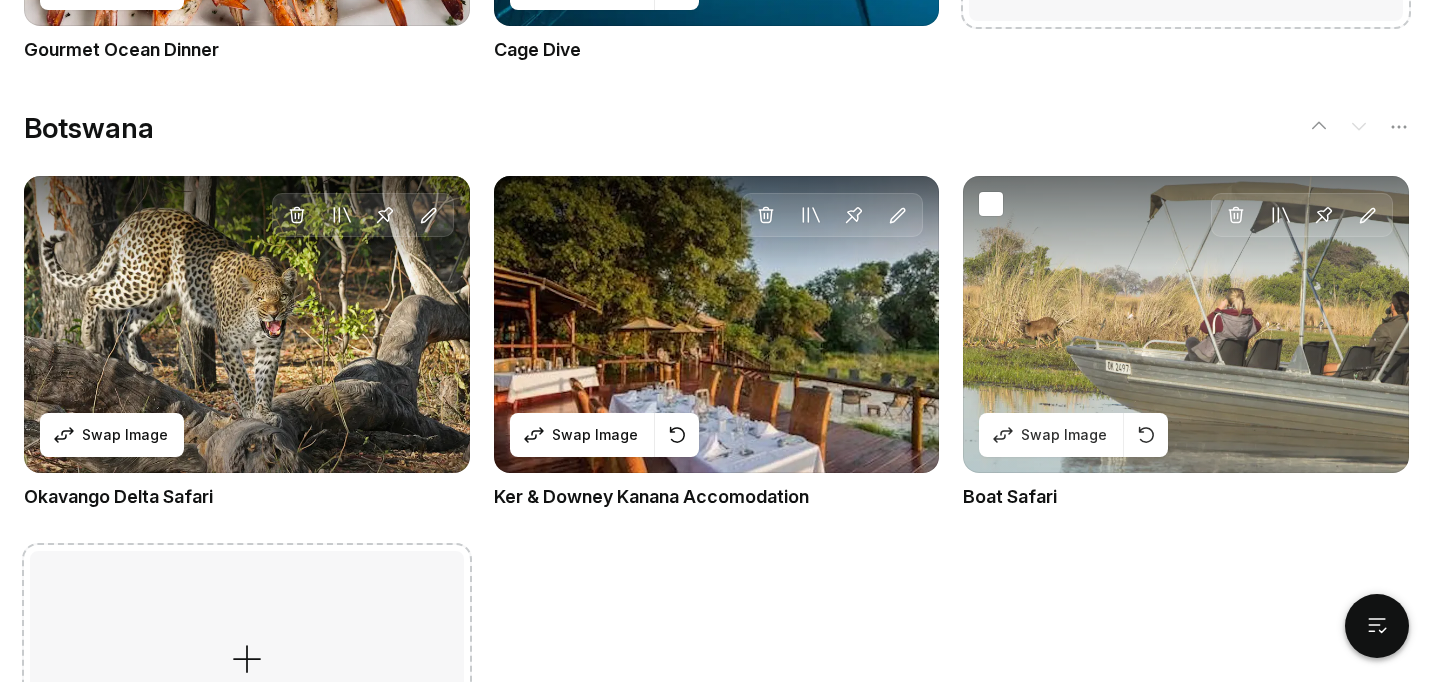 click on "Delete
Move to Collection
Pin
Edit
Swap Image" at bounding box center (1186, 324) 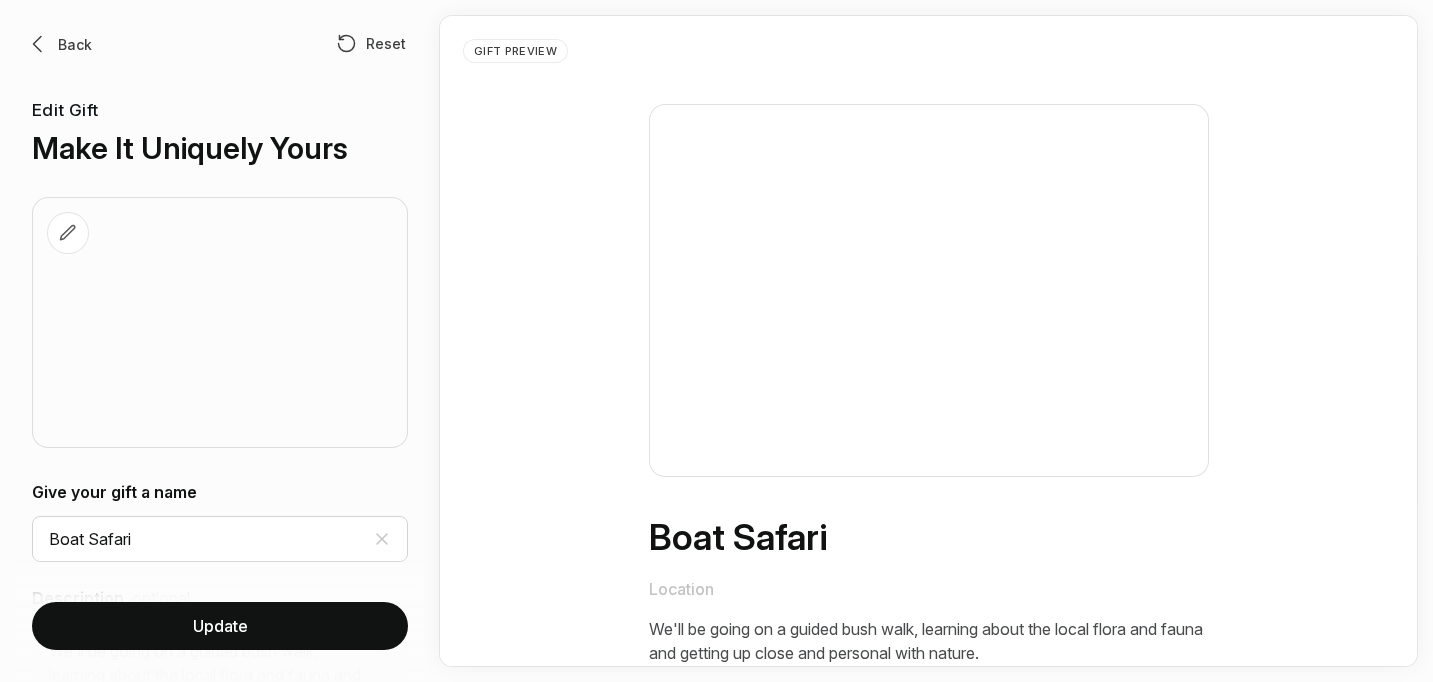 scroll, scrollTop: 0, scrollLeft: 0, axis: both 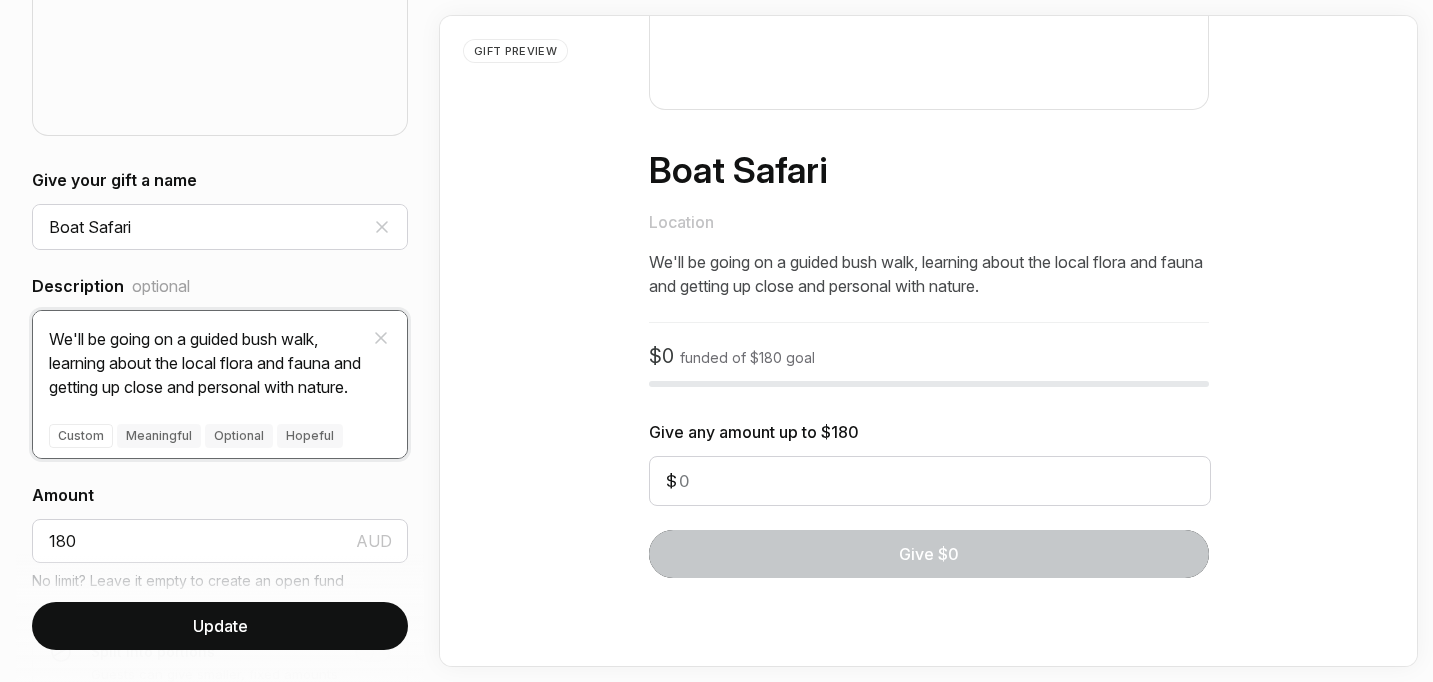 click on "We'll be going on a guided bush walk, learning about the local flora and fauna and getting up close and personal with nature." at bounding box center (220, 355) 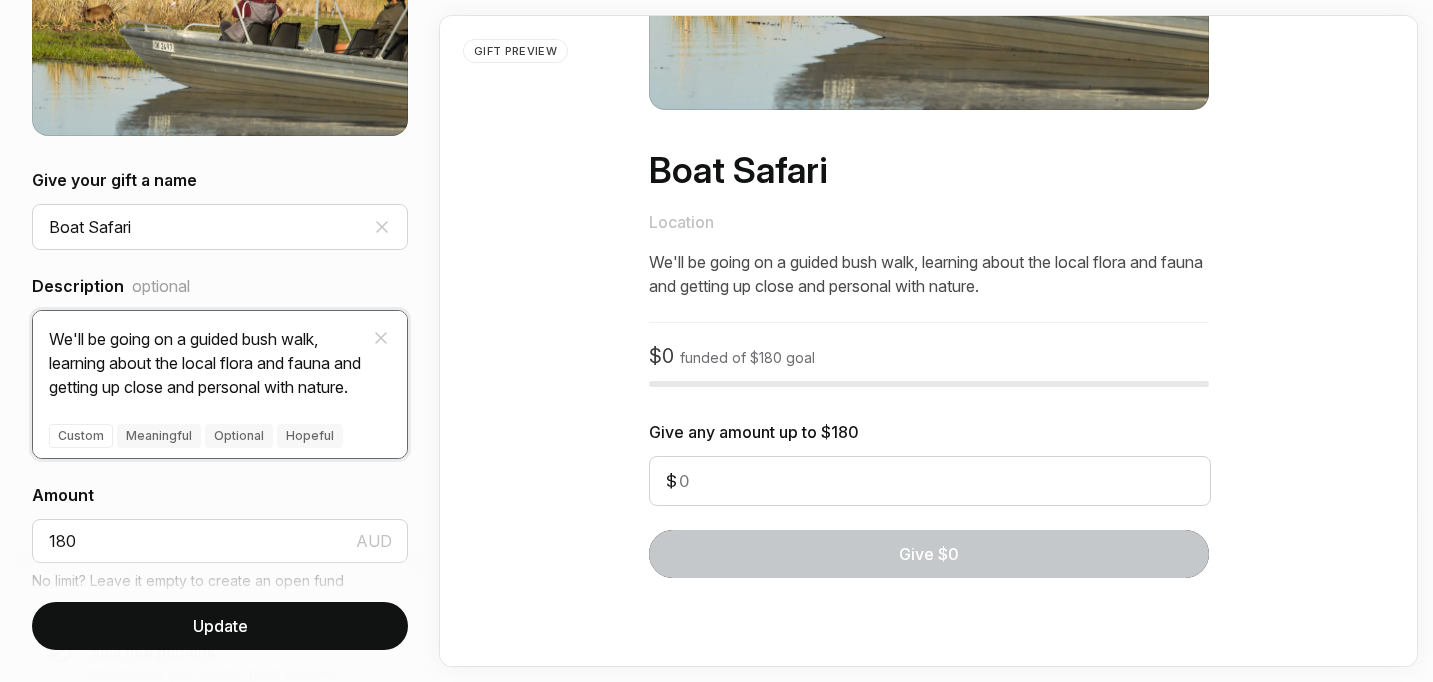 click on "We'll be going on a guided bush walk, learning about the local flora and fauna and getting up close and personal with nature." at bounding box center [220, 355] 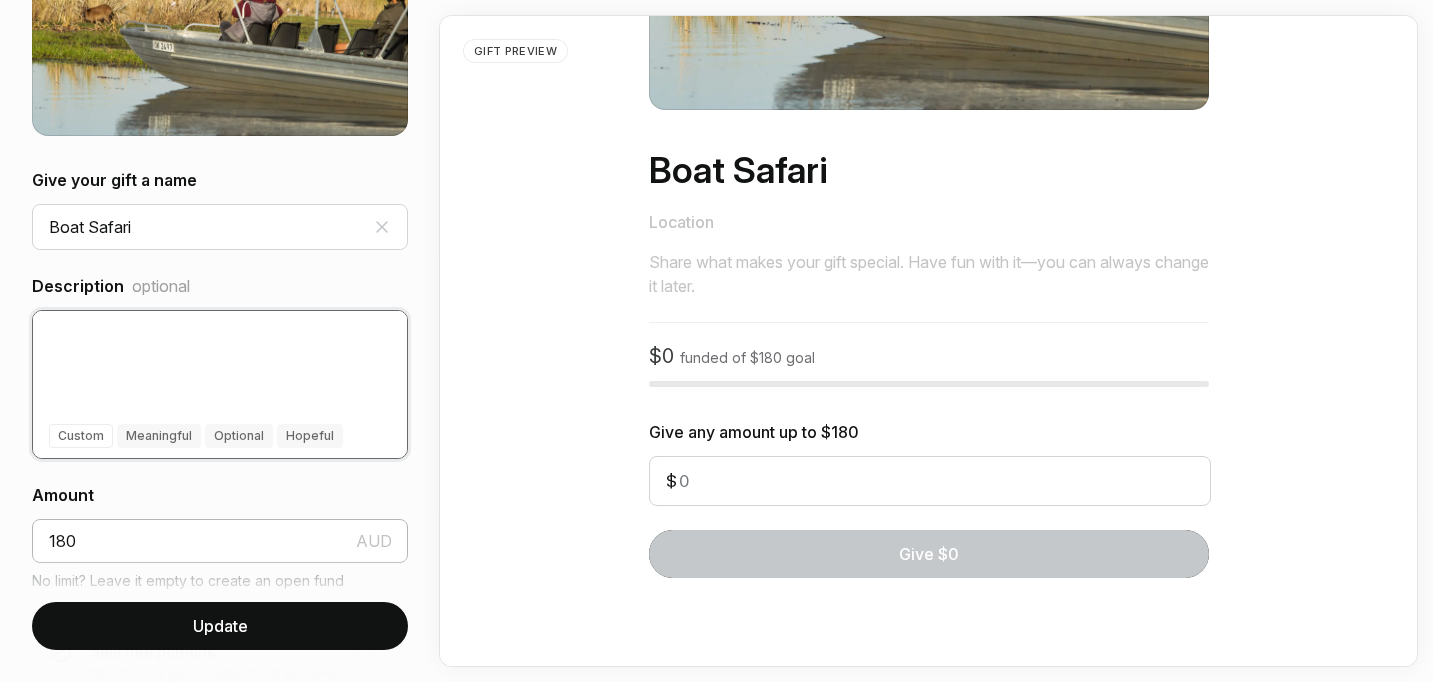 type 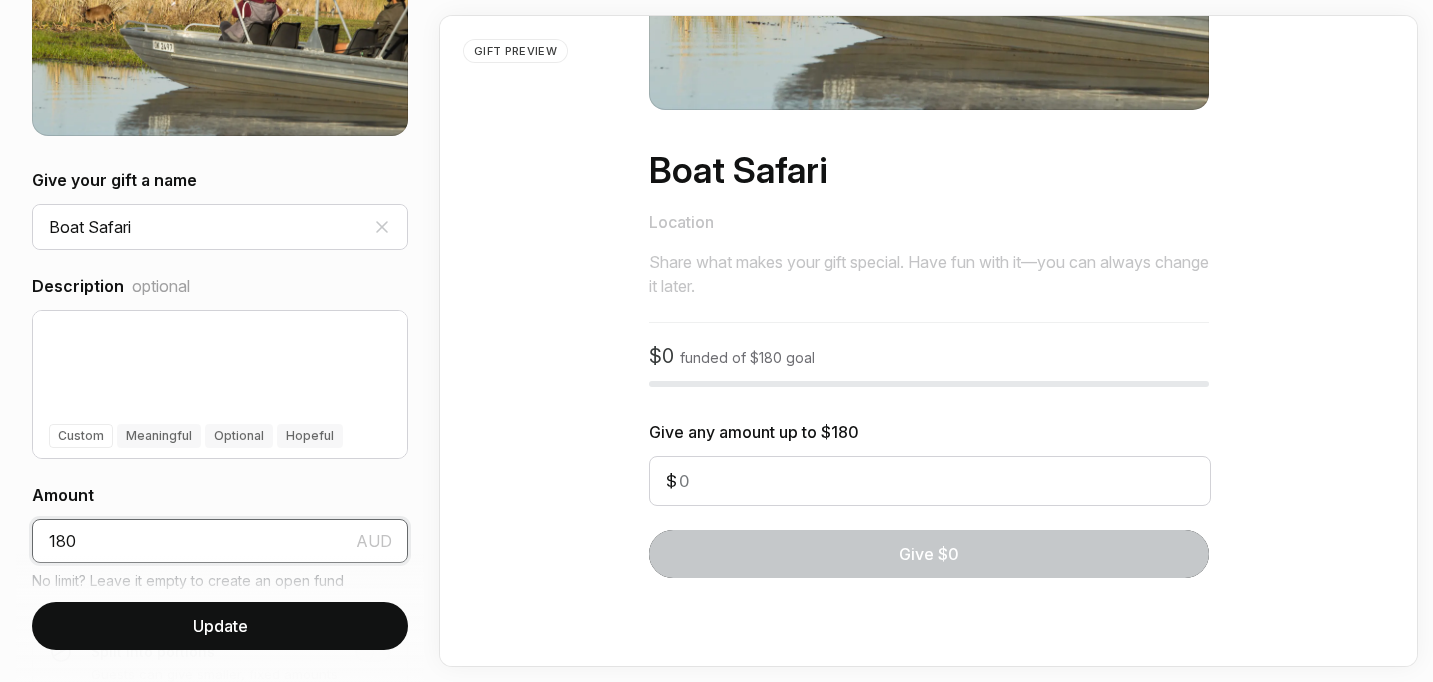 click on "180" at bounding box center [220, 541] 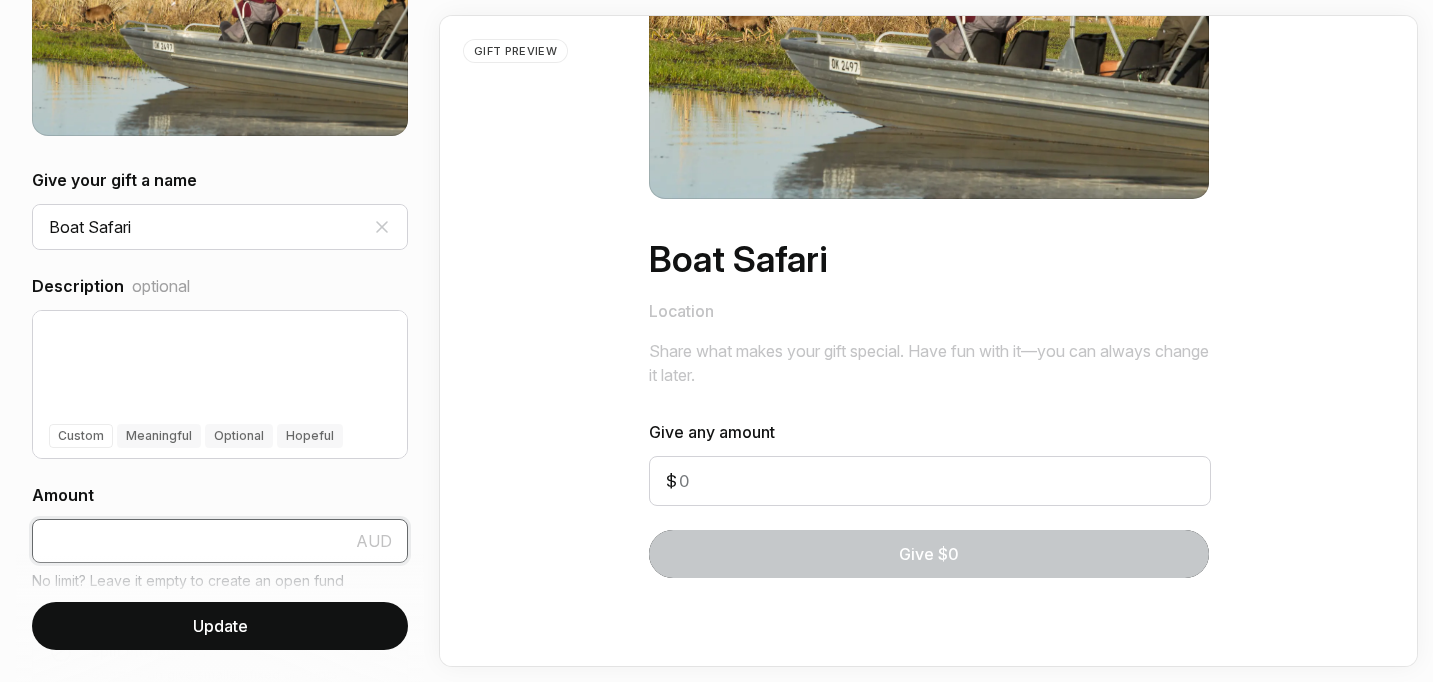 scroll, scrollTop: 278, scrollLeft: 0, axis: vertical 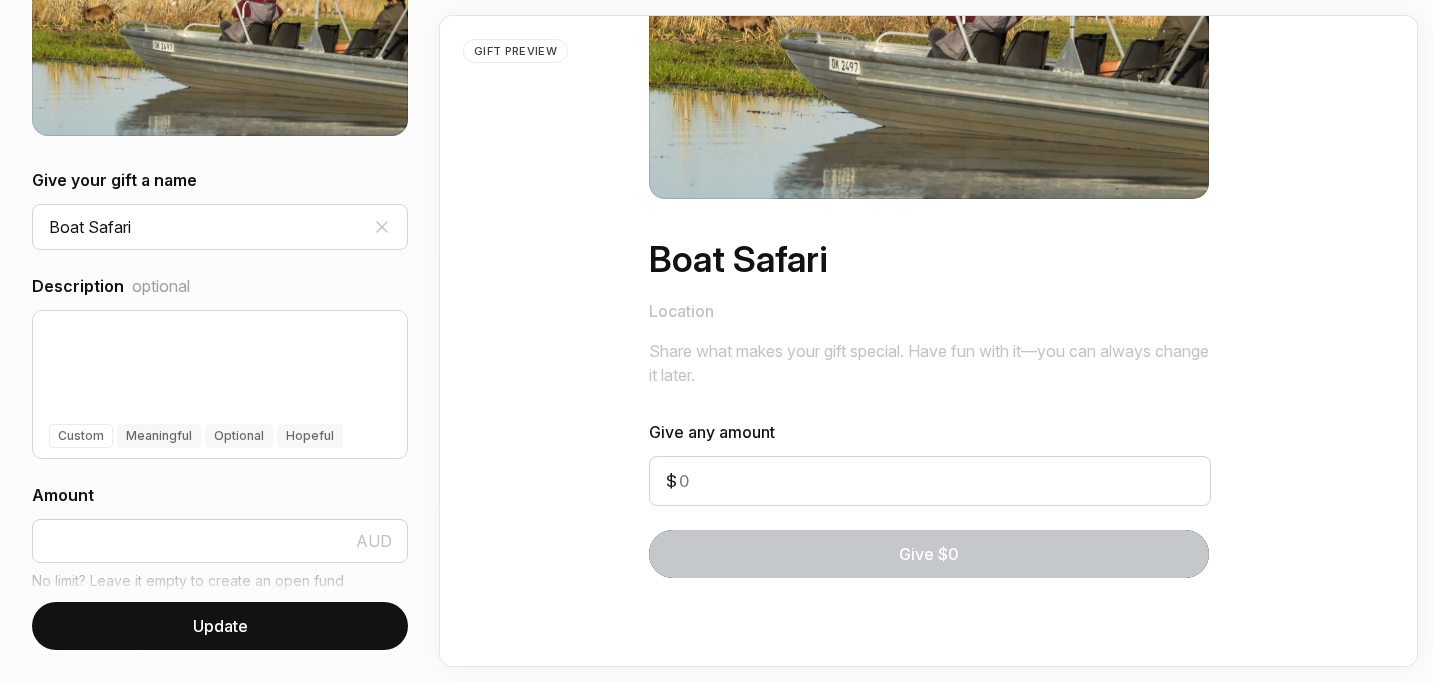 click on "Update" at bounding box center [220, 626] 